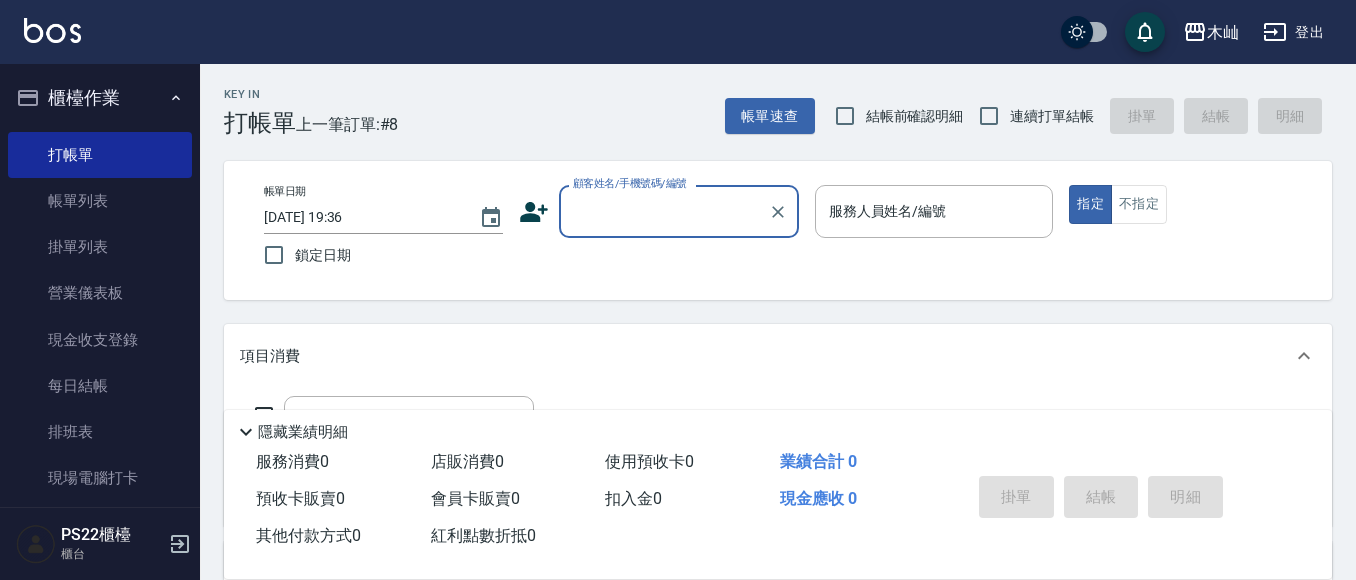 scroll, scrollTop: 0, scrollLeft: 0, axis: both 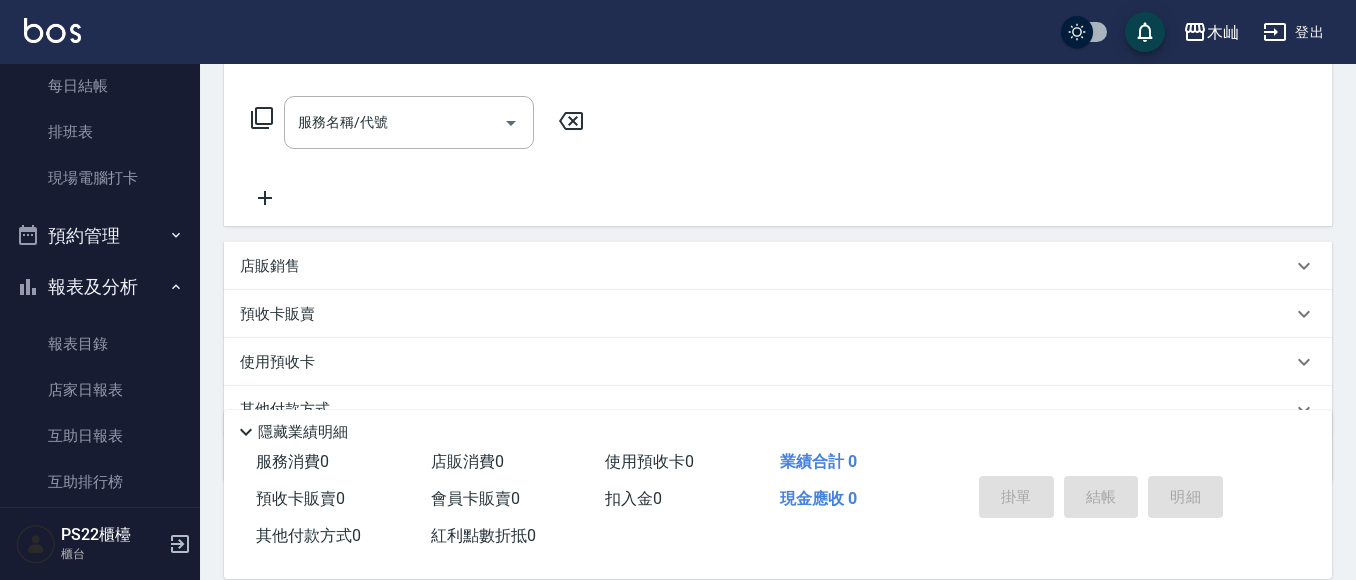 click on "店販銷售" at bounding box center (778, 266) 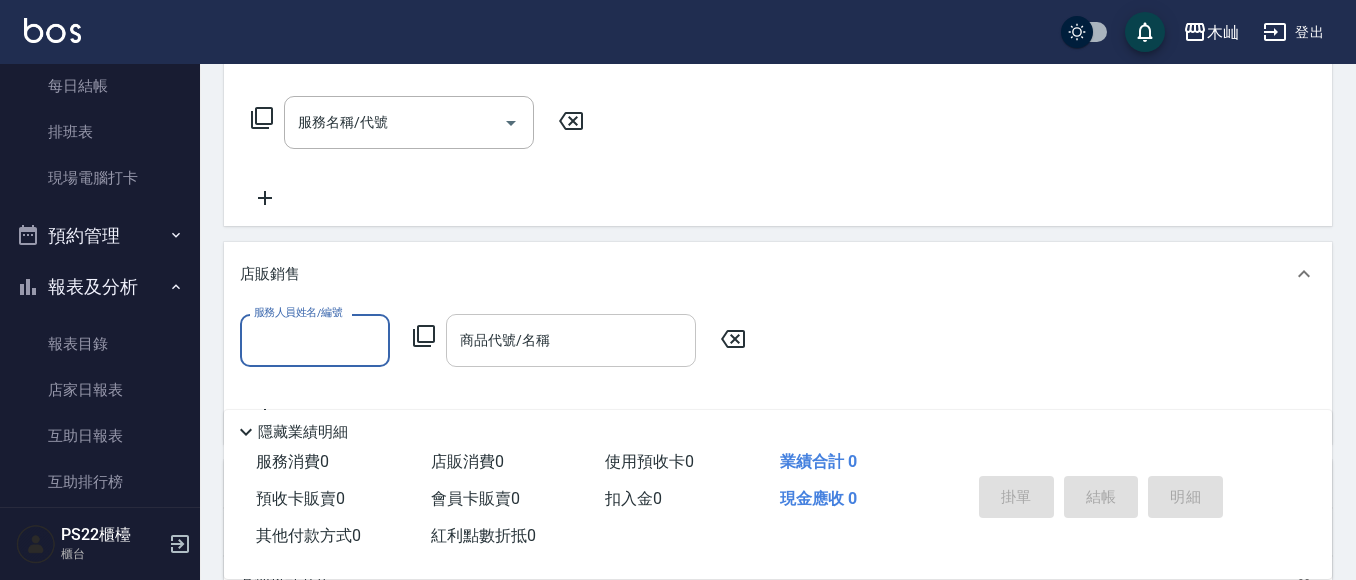 scroll, scrollTop: 0, scrollLeft: 0, axis: both 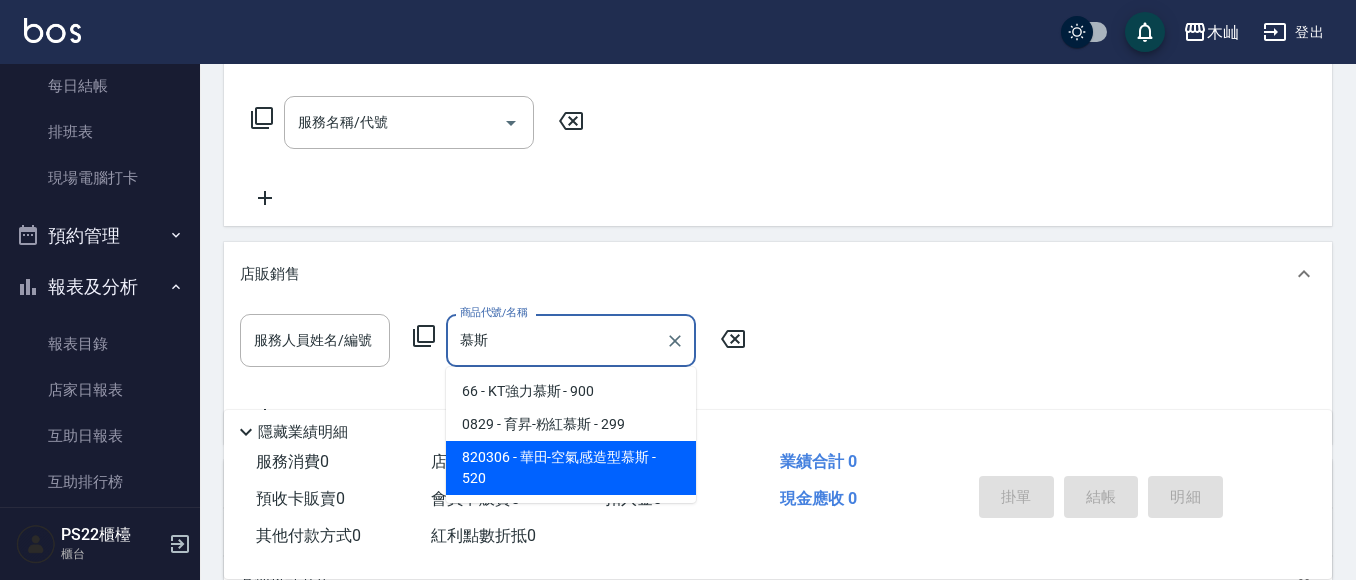 click on "820306 - 華田-空氣感造型慕斯 - 520" at bounding box center (571, 468) 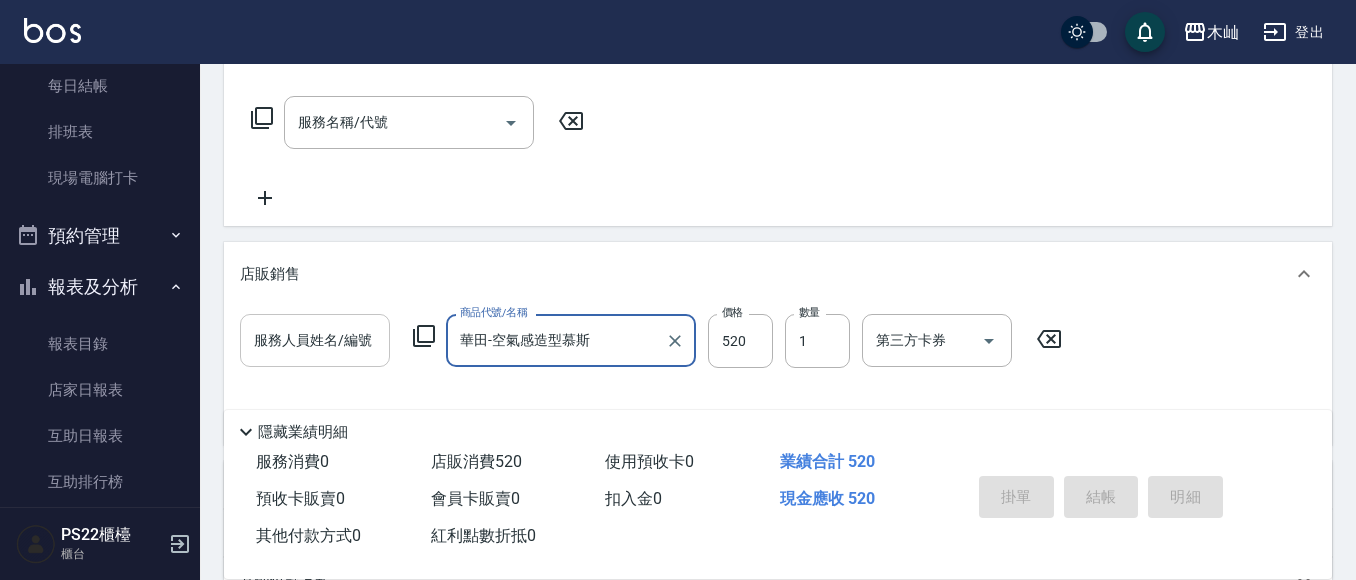 type on "華田-空氣感造型慕斯" 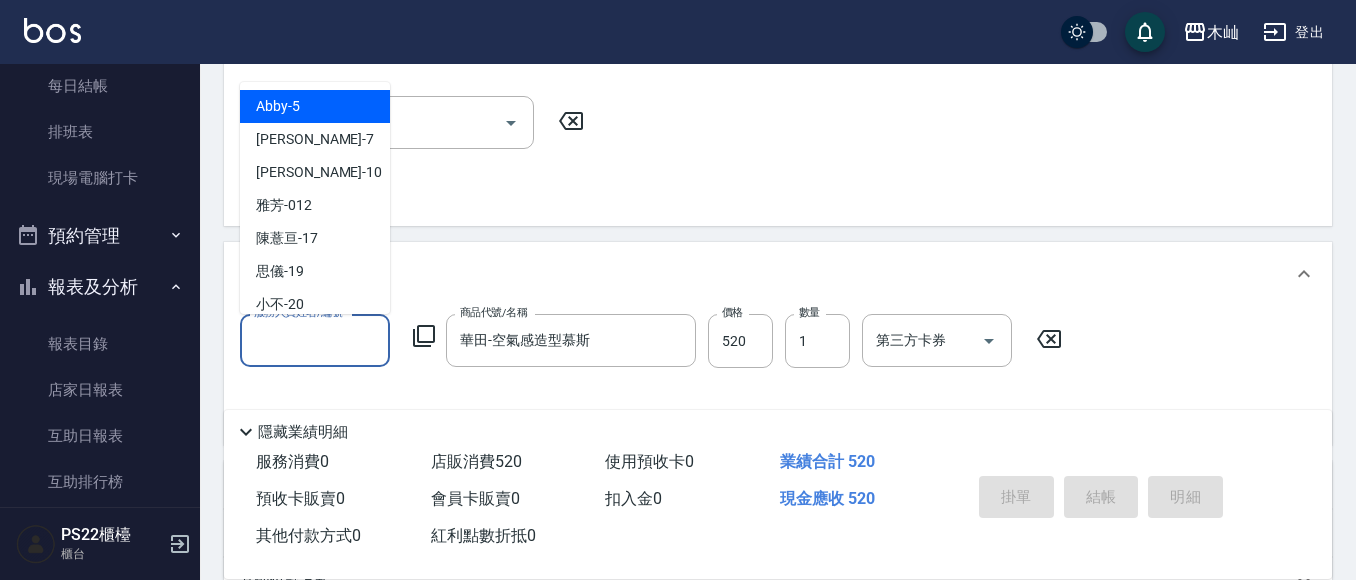drag, startPoint x: 370, startPoint y: 345, endPoint x: 372, endPoint y: 309, distance: 36.05551 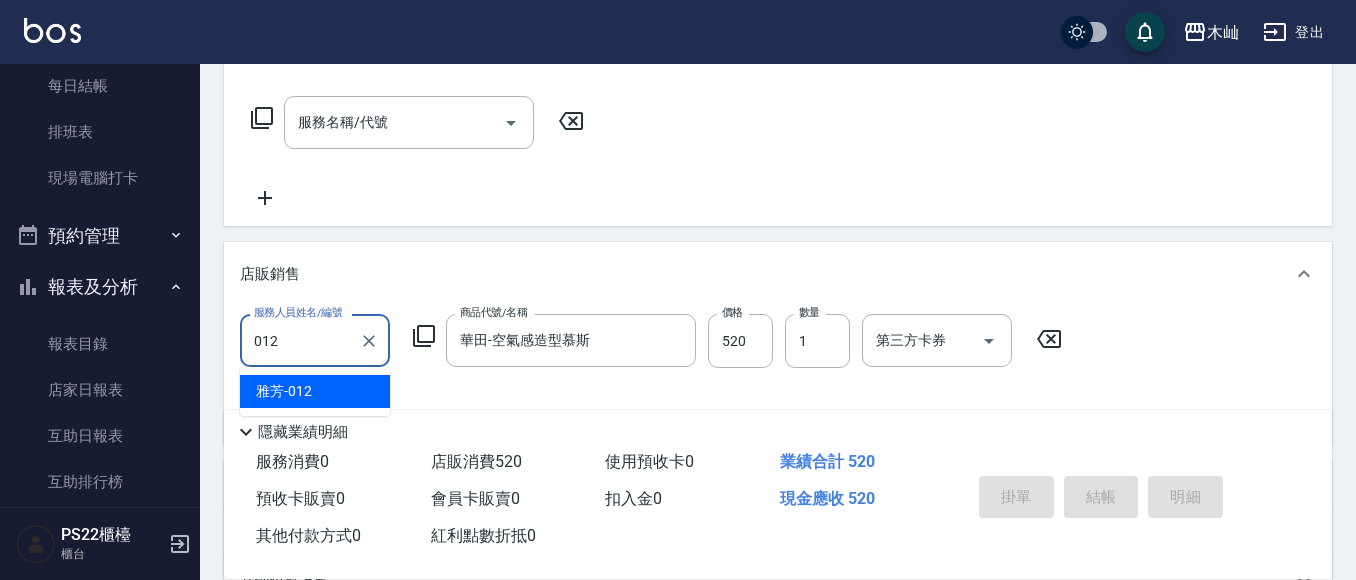 type on "雅芳-012" 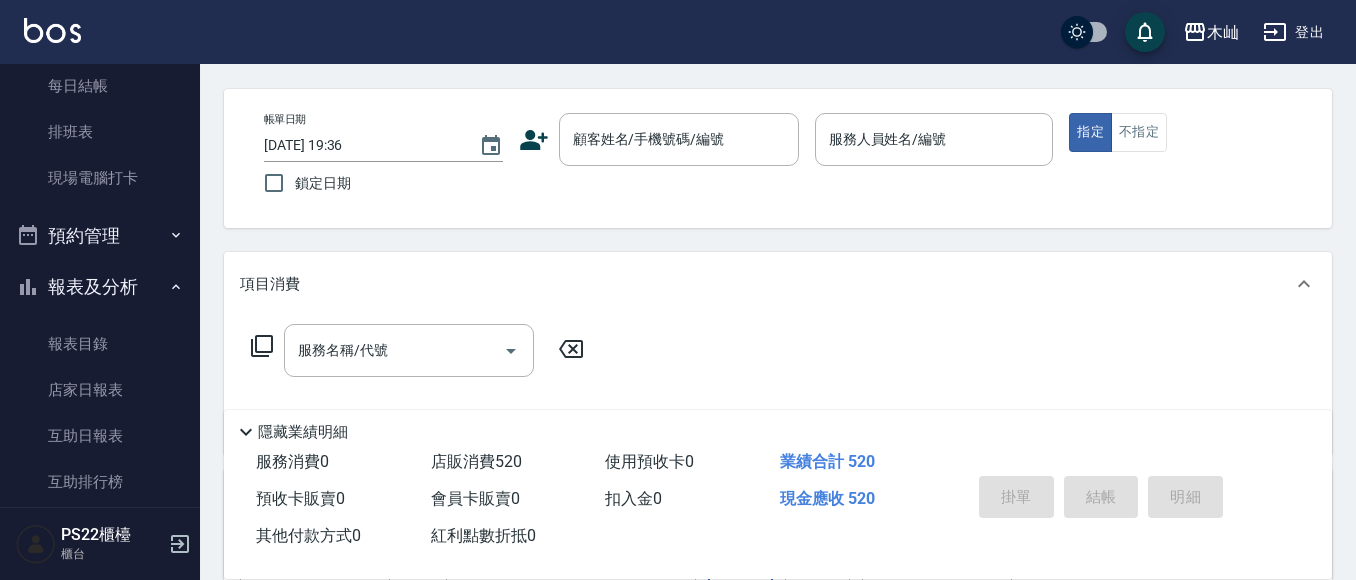 scroll, scrollTop: 0, scrollLeft: 0, axis: both 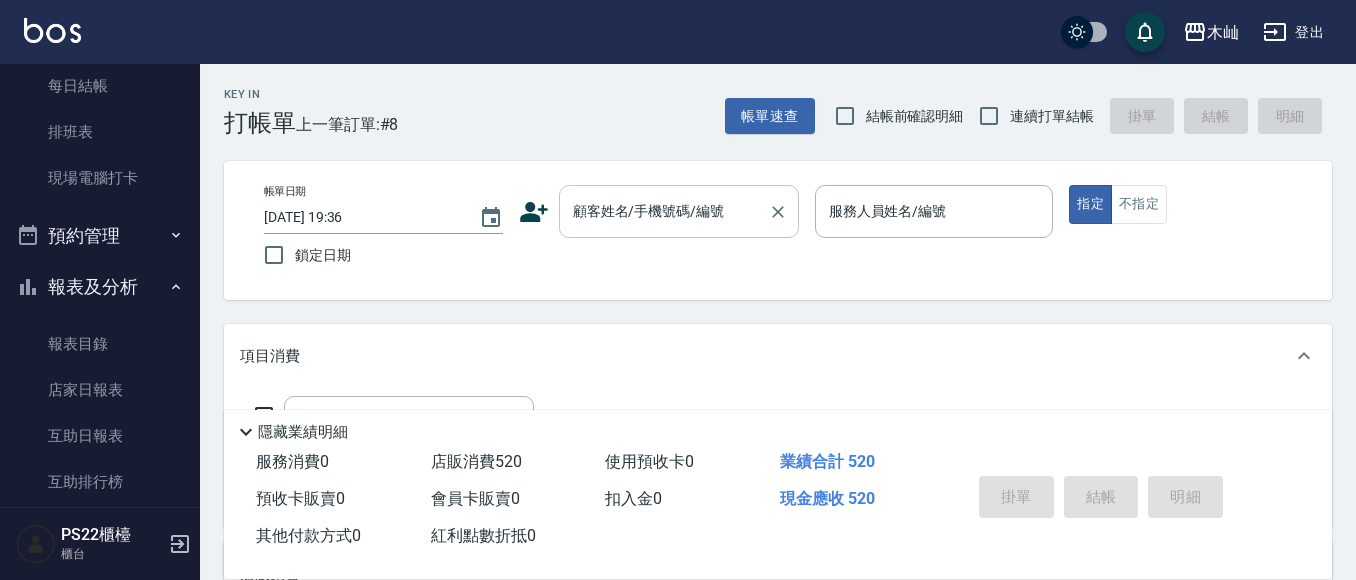click on "顧客姓名/手機號碼/編號" at bounding box center [664, 211] 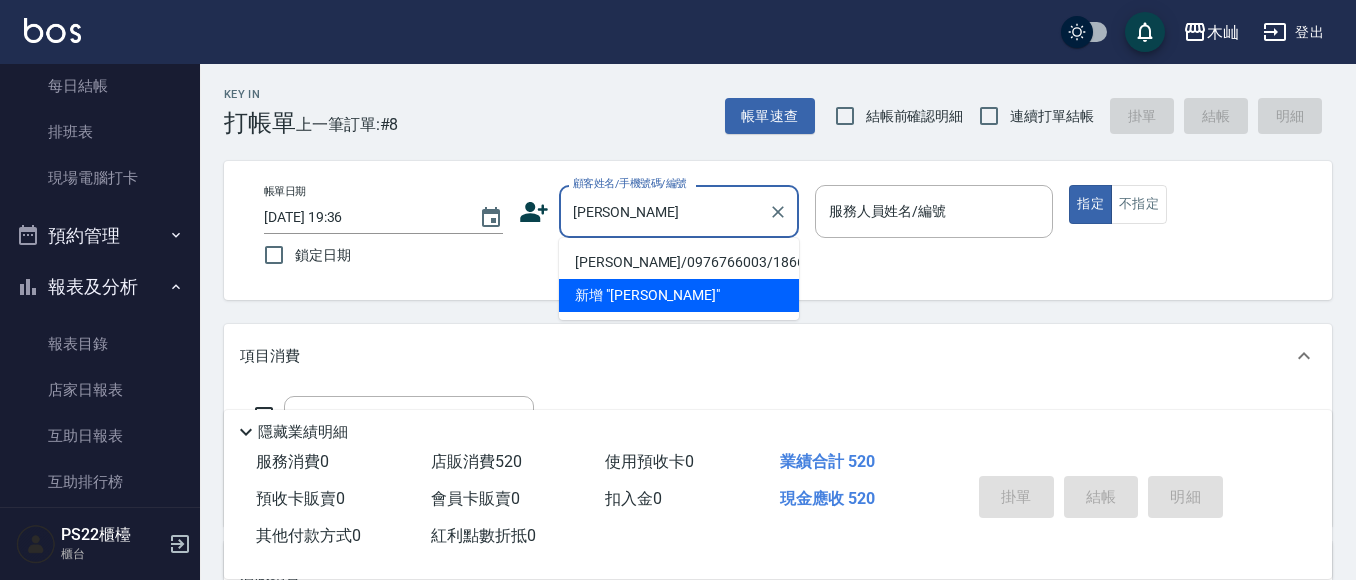 click on "[PERSON_NAME]/0976766003/18664" at bounding box center [679, 262] 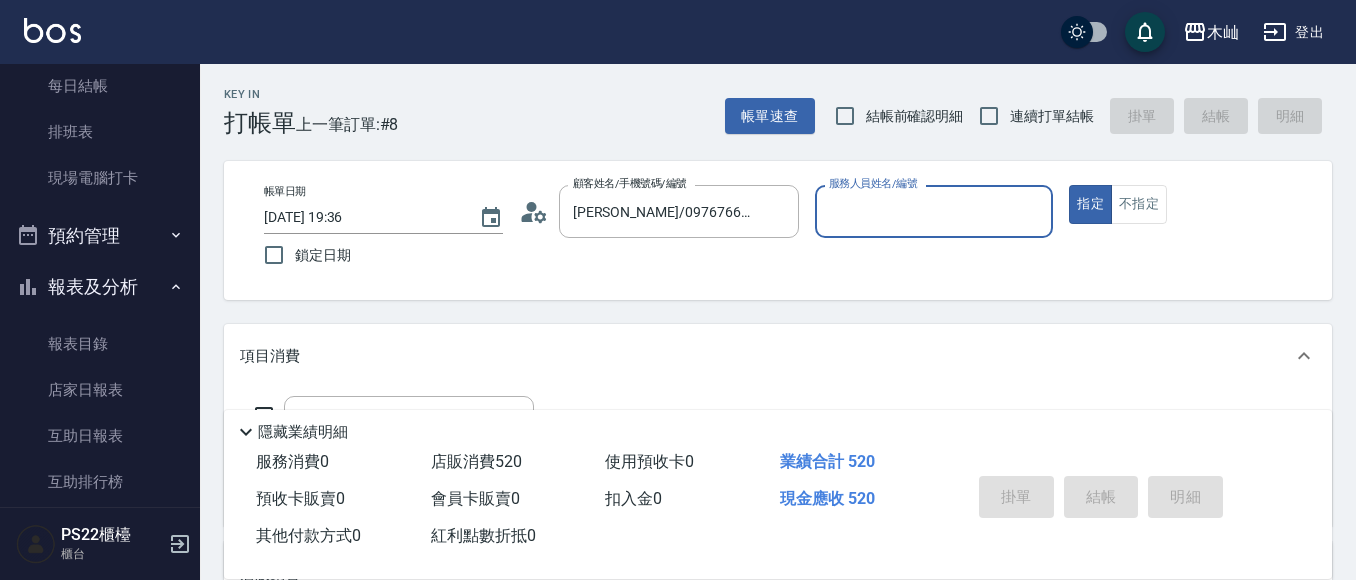 type on "雅芳-012" 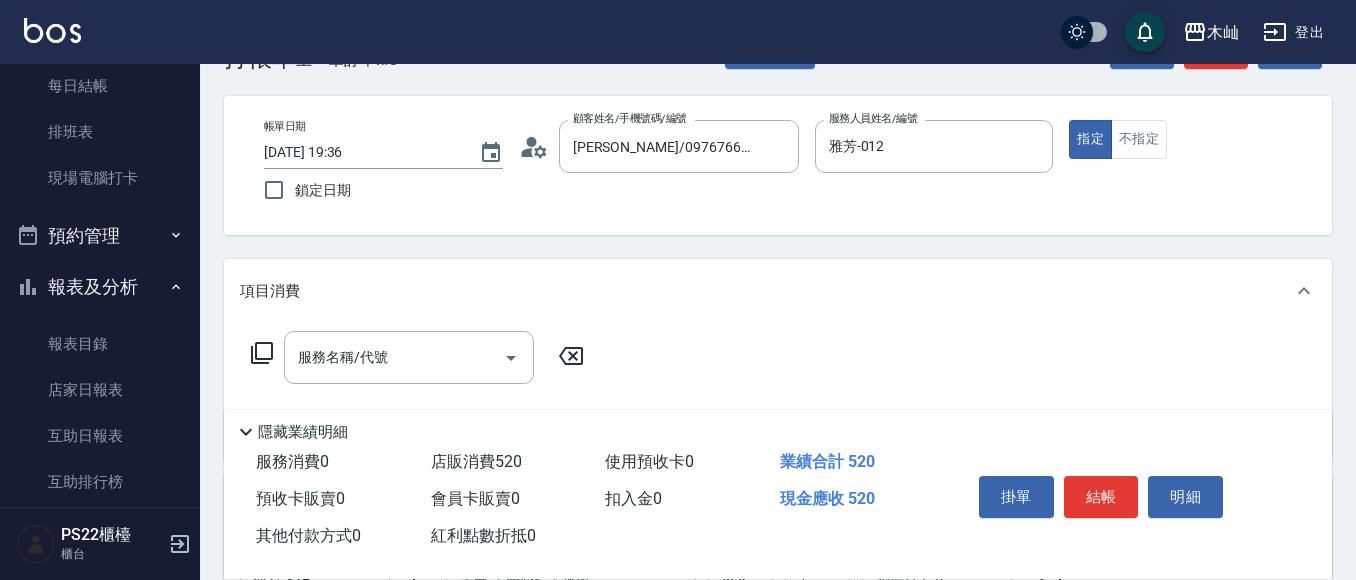 scroll, scrollTop: 100, scrollLeft: 0, axis: vertical 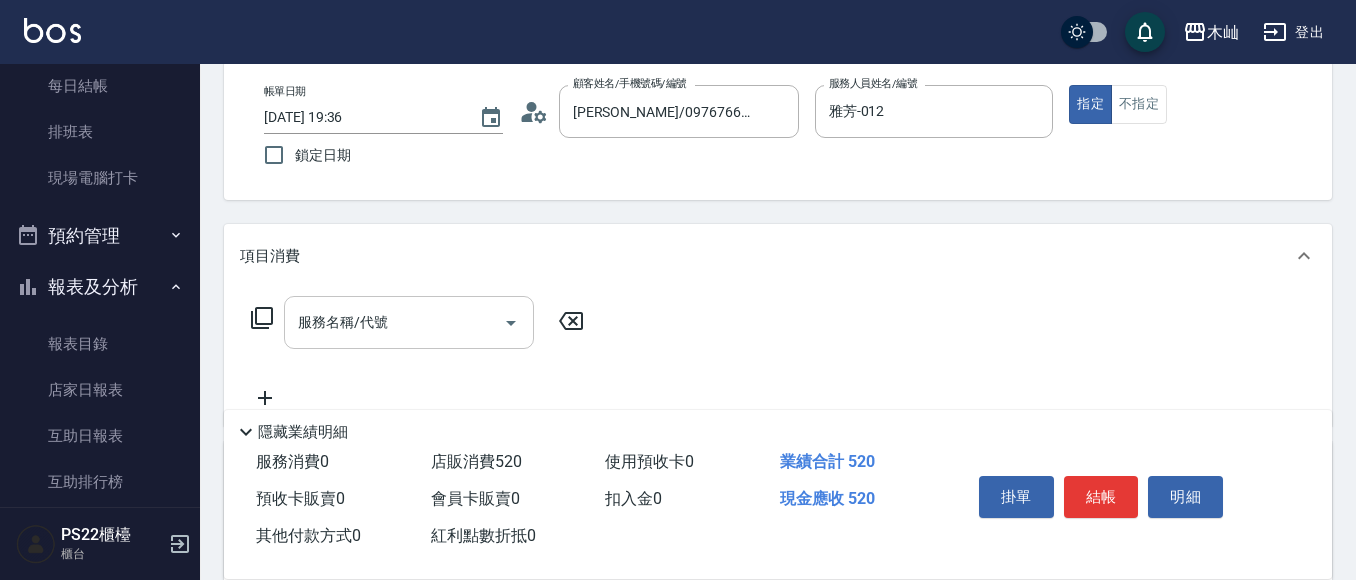 click on "服務名稱/代號" at bounding box center [394, 322] 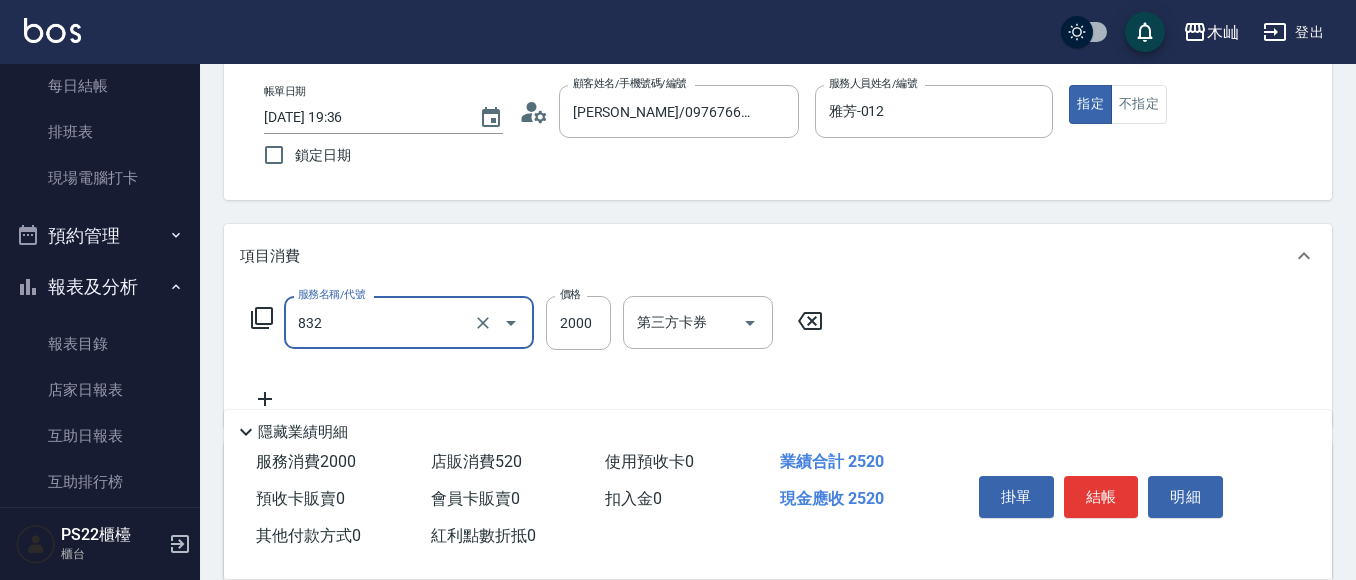 type on "A級頂級染髮(832)" 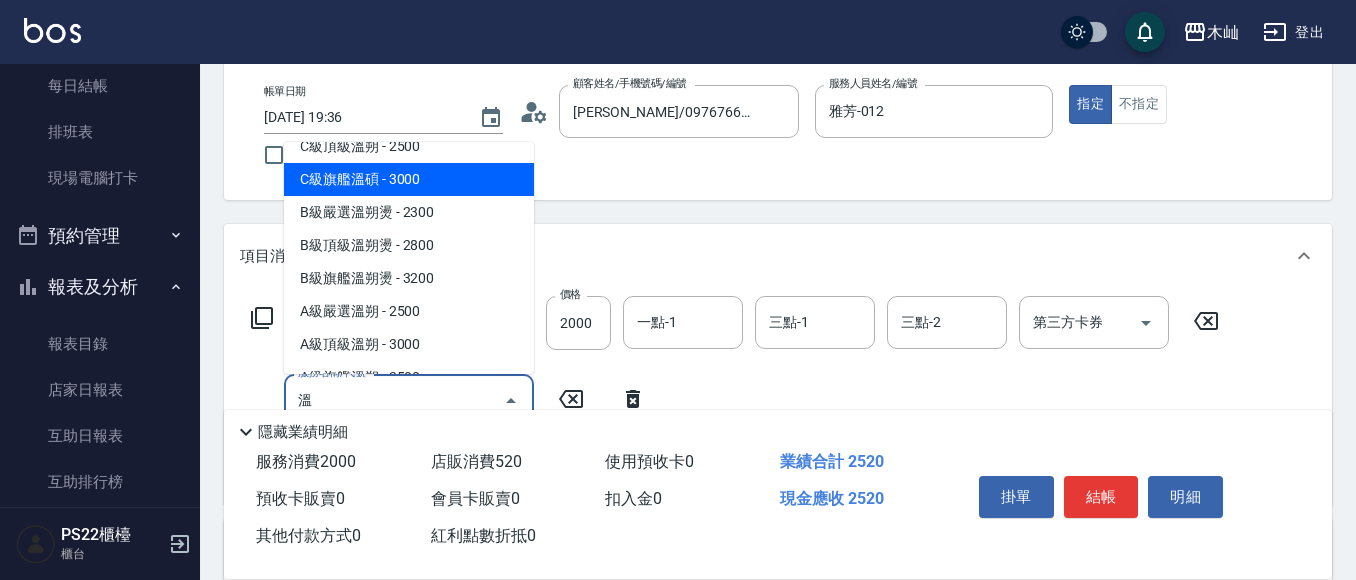 scroll, scrollTop: 81, scrollLeft: 0, axis: vertical 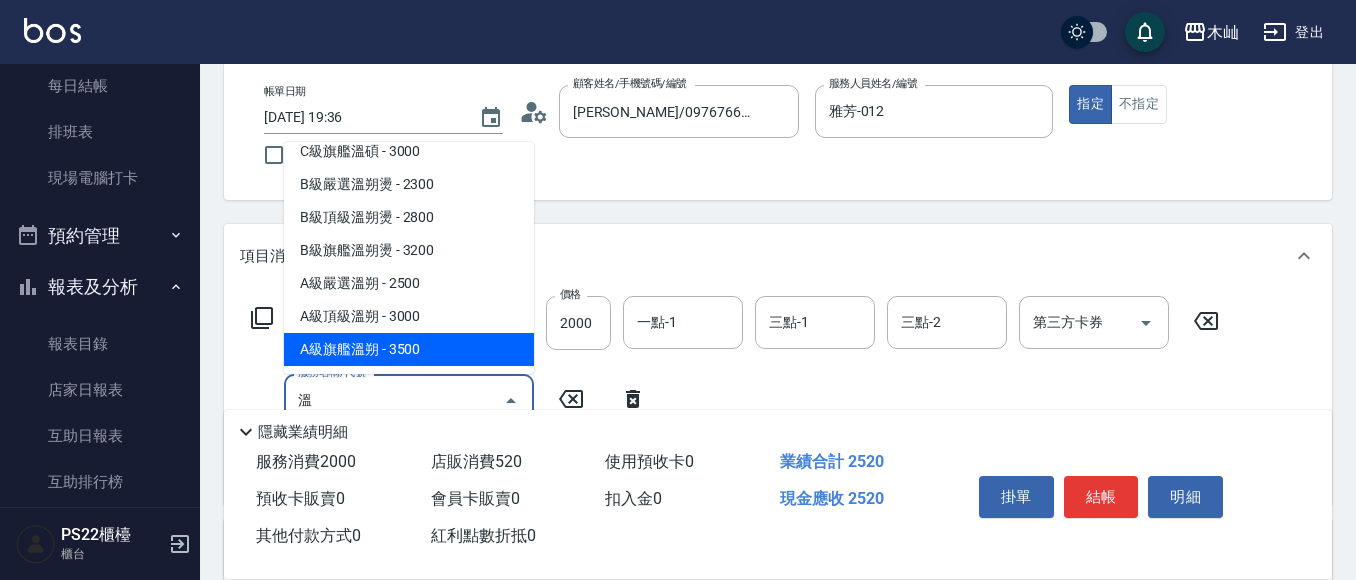 click on "A級旗艦溫朔 - 3500" at bounding box center (409, 349) 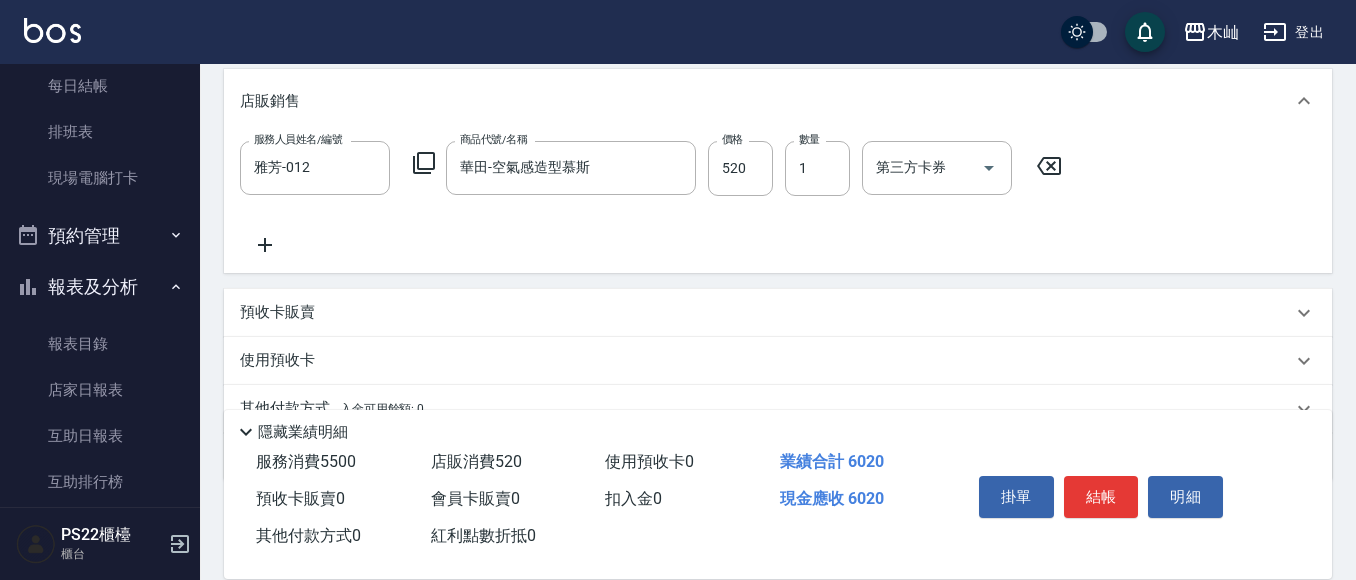 scroll, scrollTop: 645, scrollLeft: 0, axis: vertical 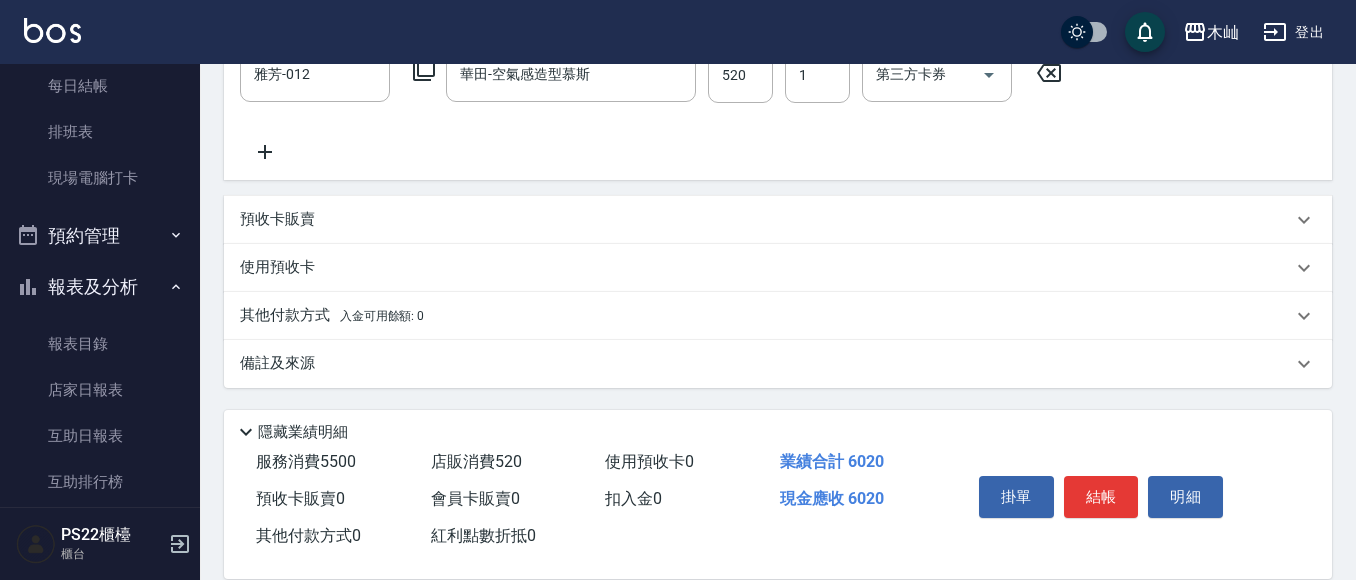 type on "A級旗艦溫朔(827)" 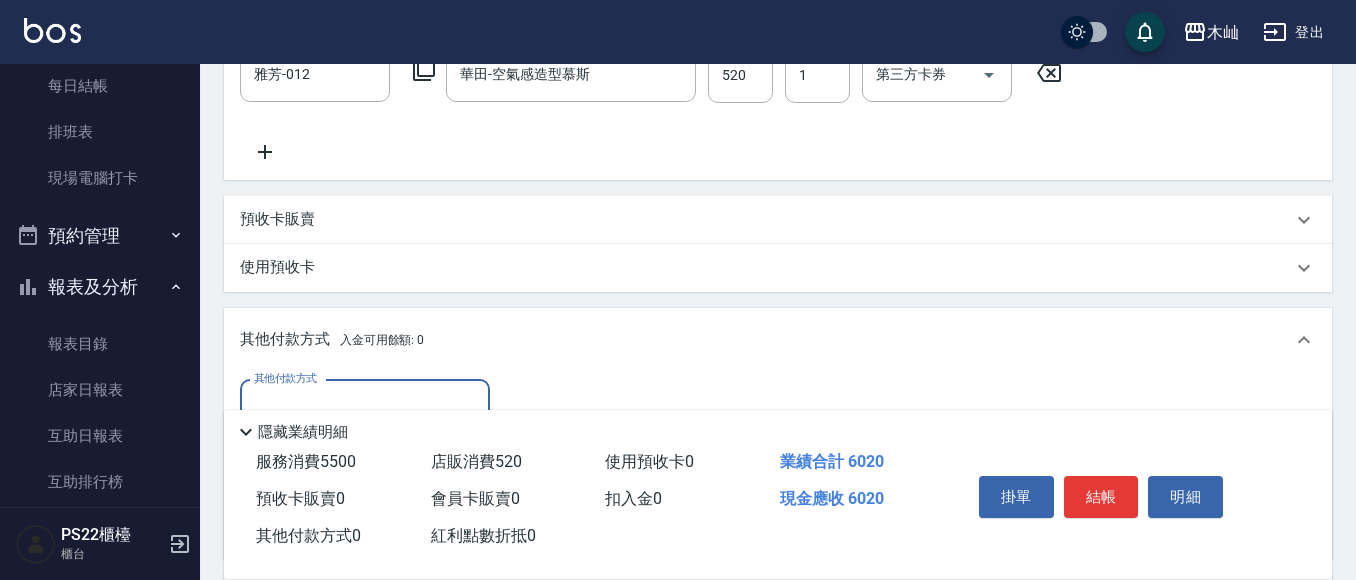 scroll, scrollTop: 0, scrollLeft: 0, axis: both 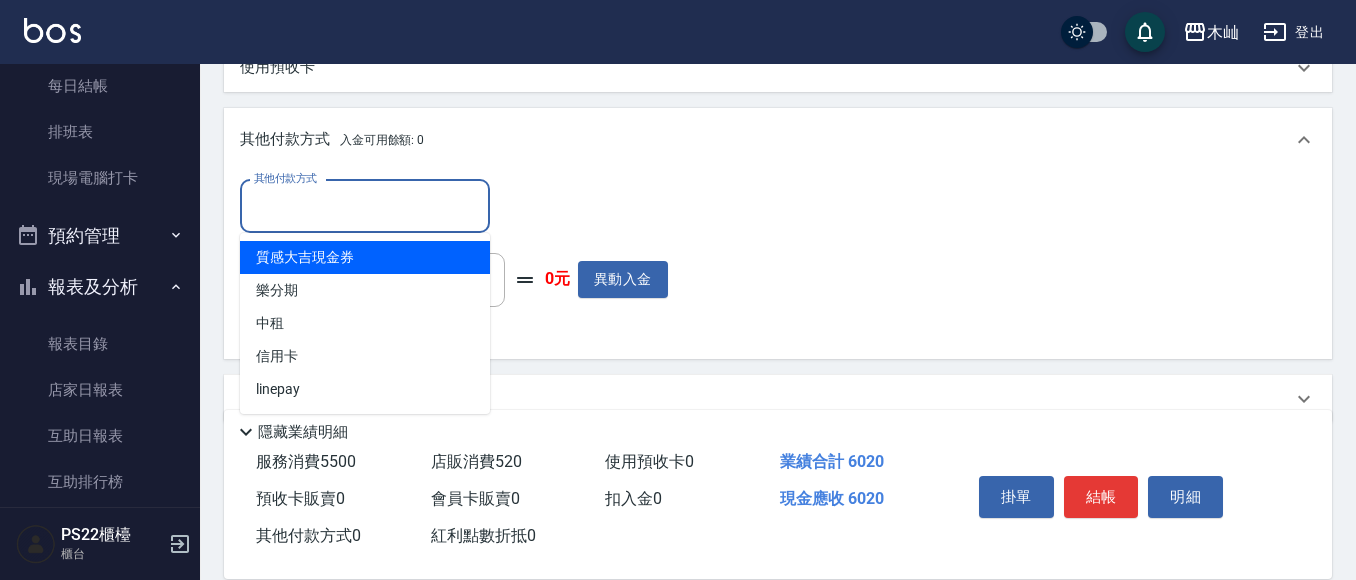 click on "其他付款方式" at bounding box center (365, 206) 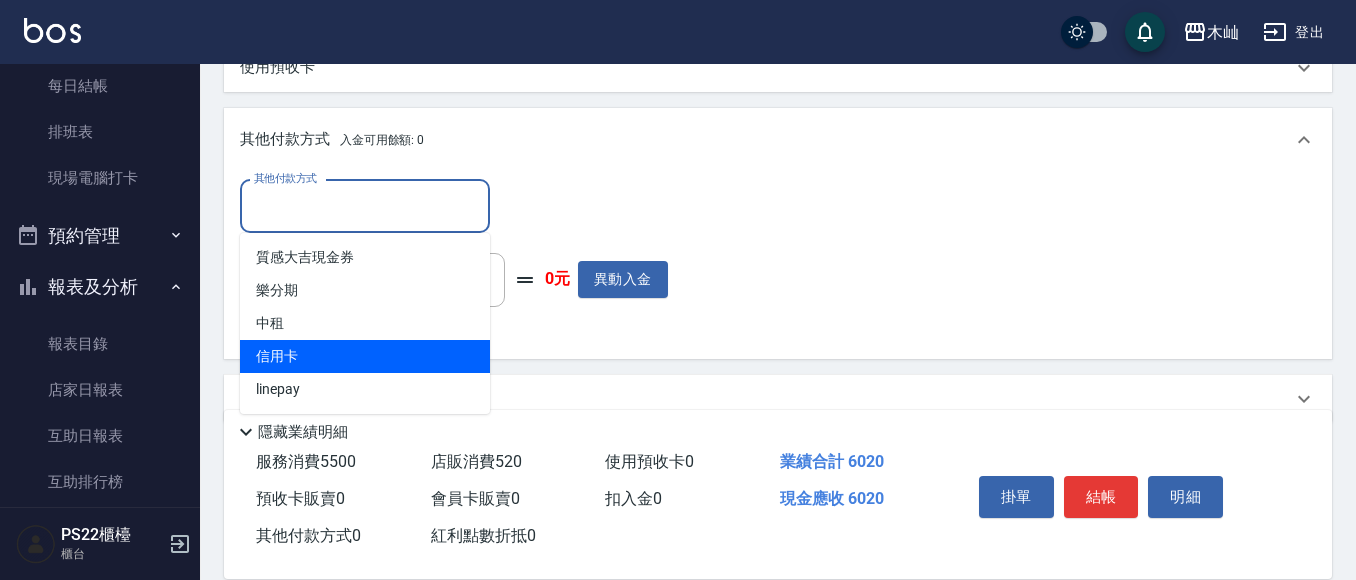 click on "信用卡" at bounding box center [365, 356] 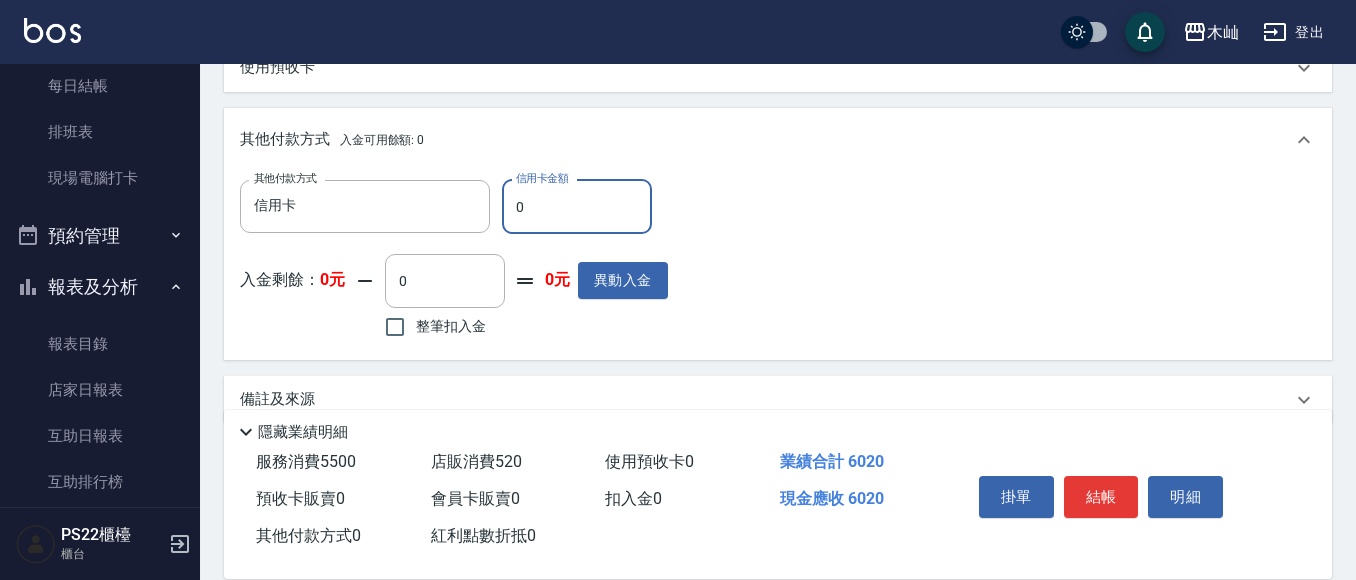click on "信用卡金額" at bounding box center (542, 178) 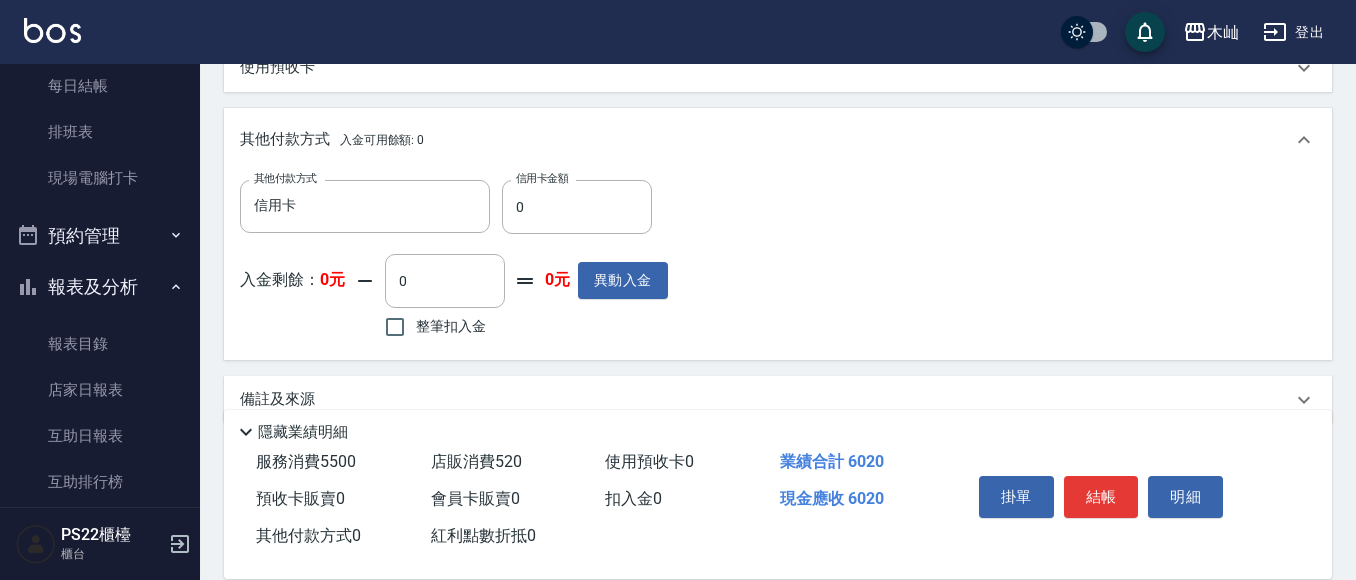 click on "信用卡金額" at bounding box center [542, 178] 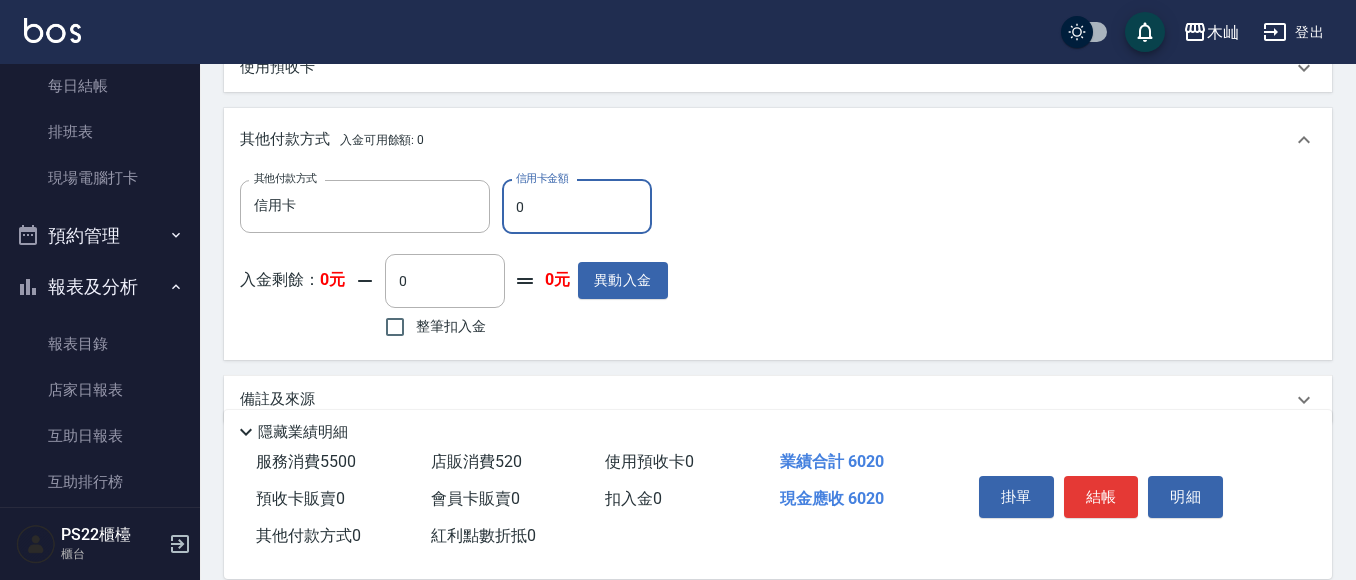 click on "0" at bounding box center [577, 207] 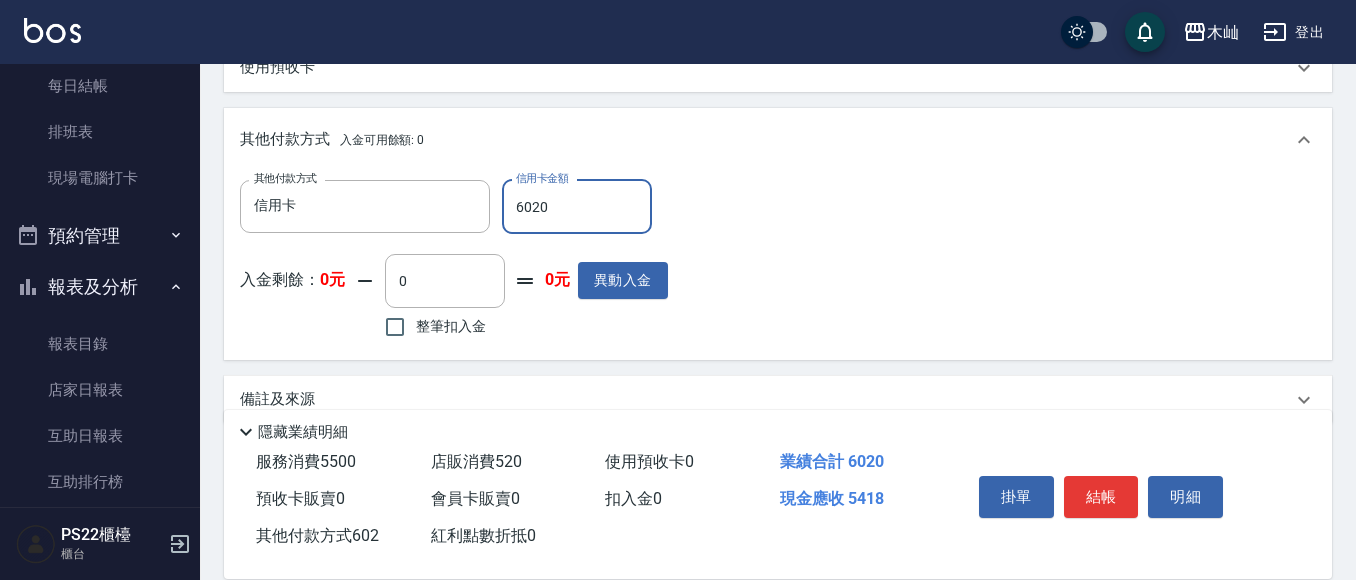 type on "6020" 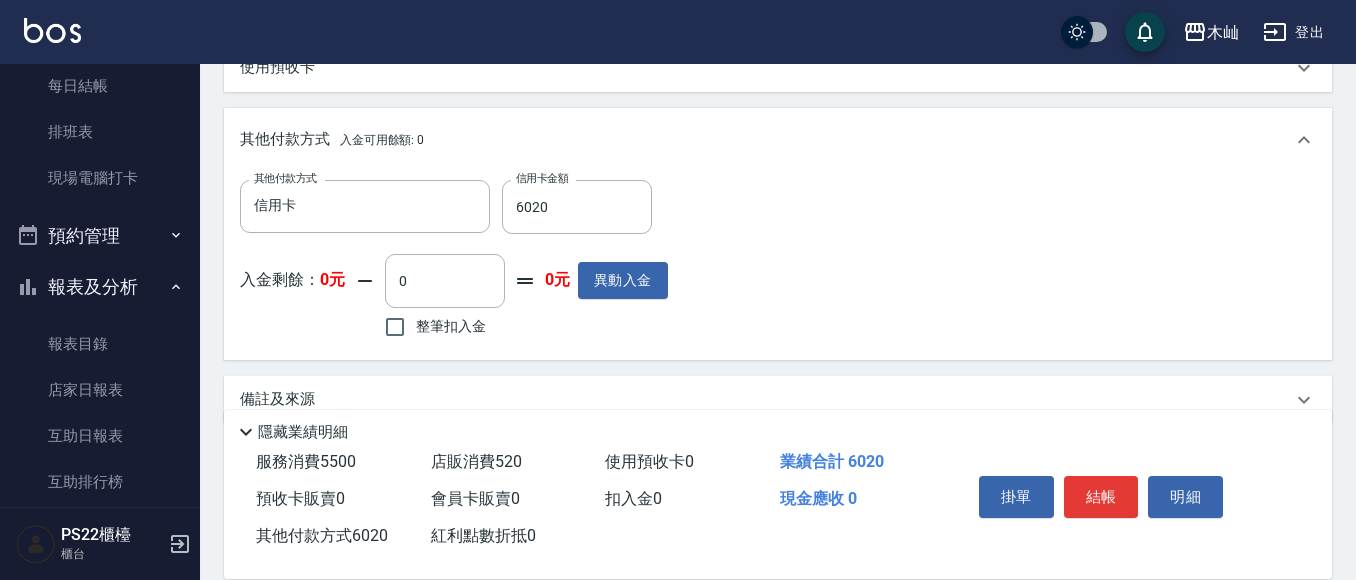 click on "備註及來源" at bounding box center (778, 400) 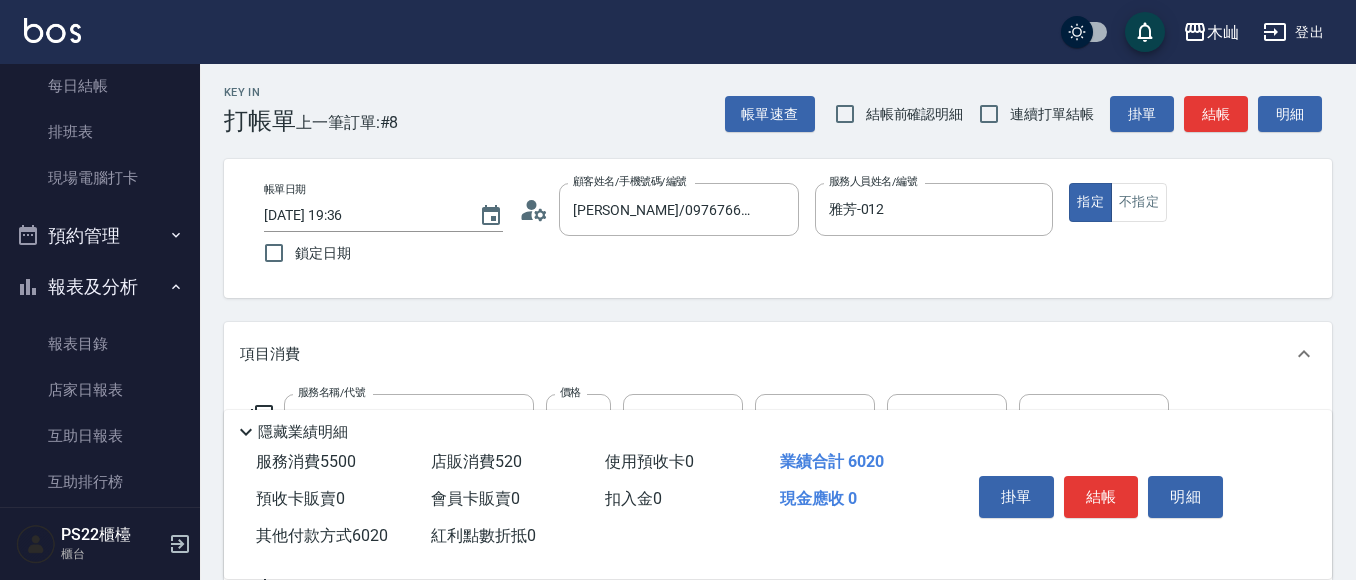 scroll, scrollTop: 0, scrollLeft: 0, axis: both 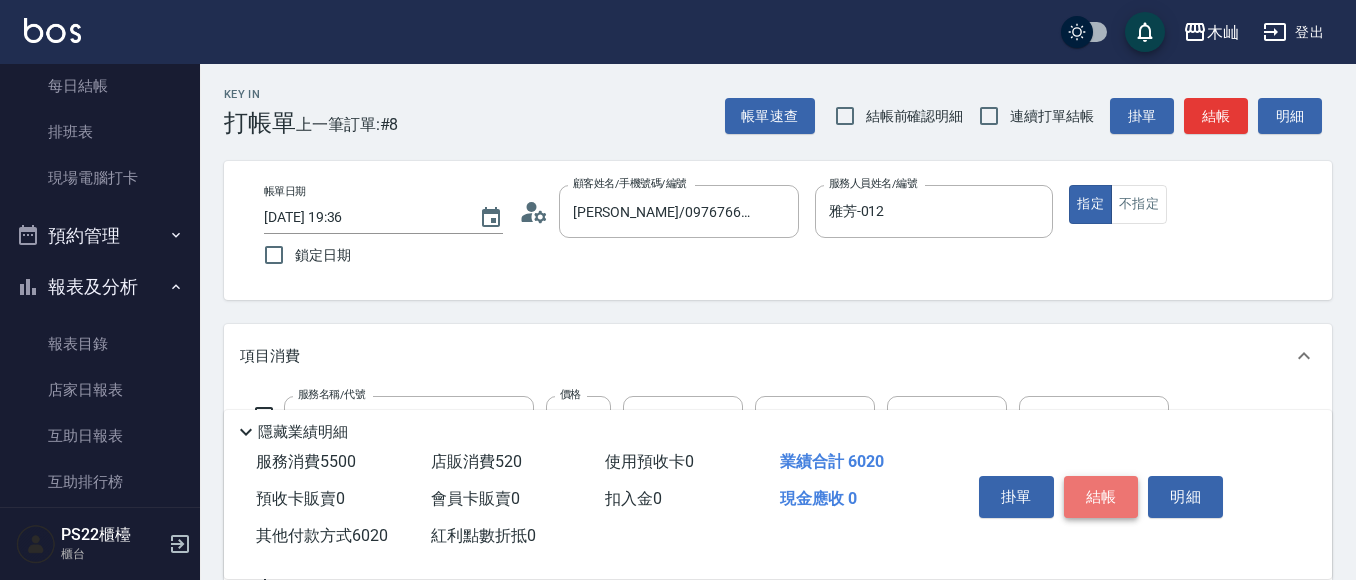 click on "結帳" at bounding box center (1101, 497) 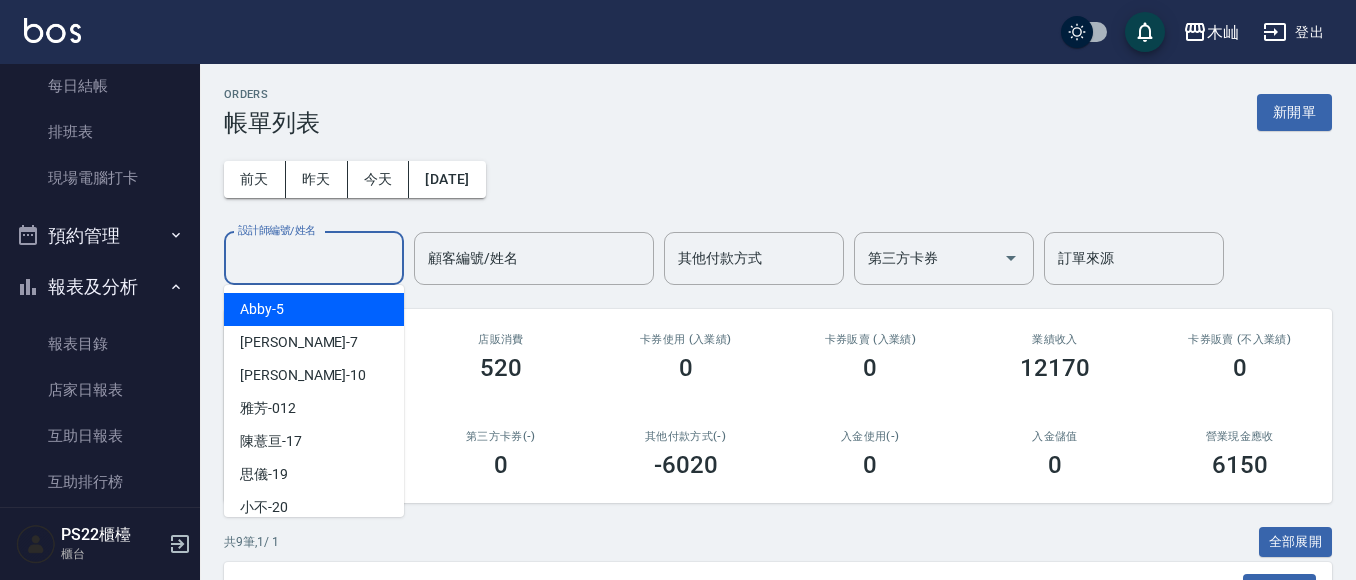 click on "設計師編號/姓名" at bounding box center [314, 258] 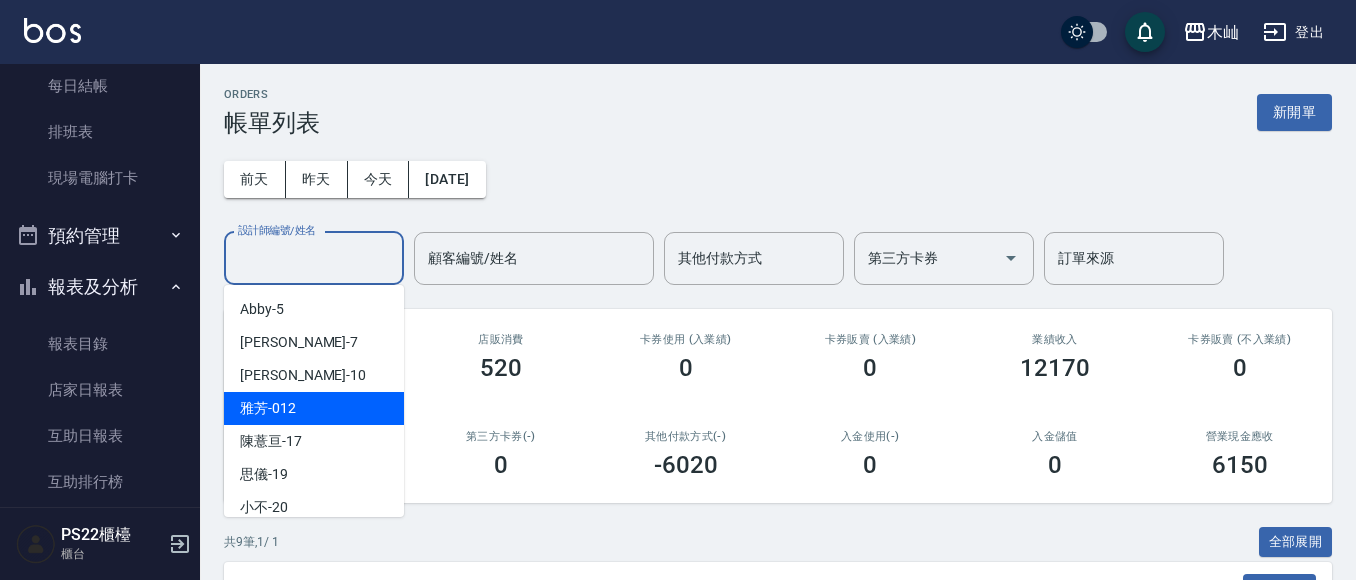click on "雅芳 -012" at bounding box center (314, 408) 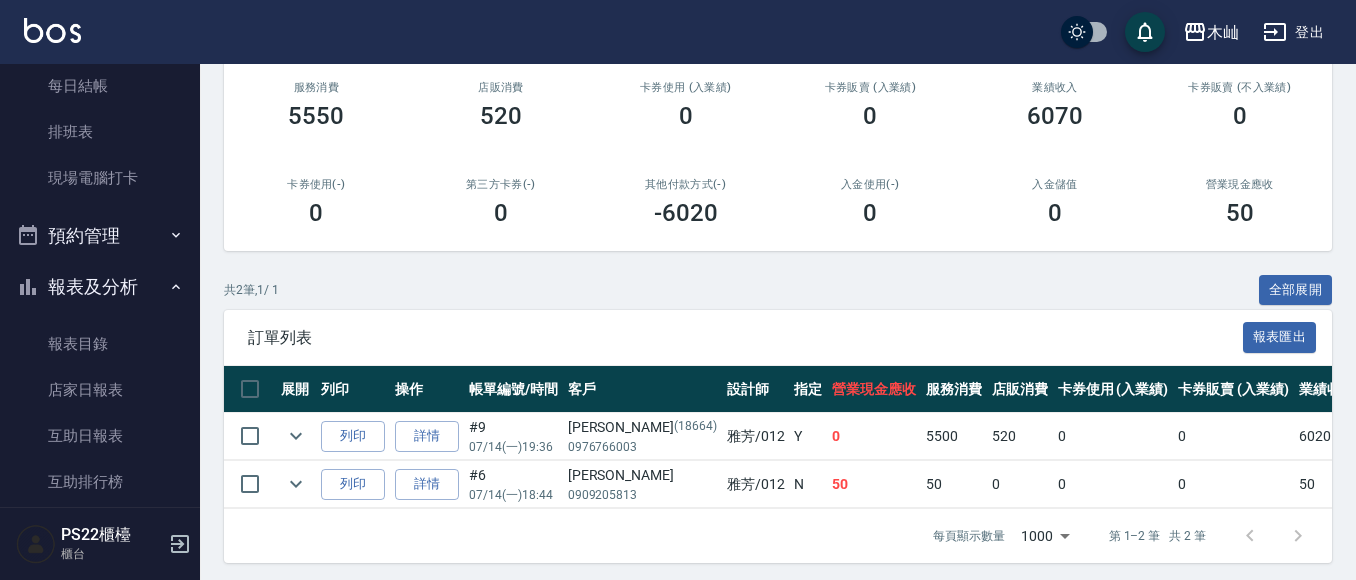 scroll, scrollTop: 276, scrollLeft: 0, axis: vertical 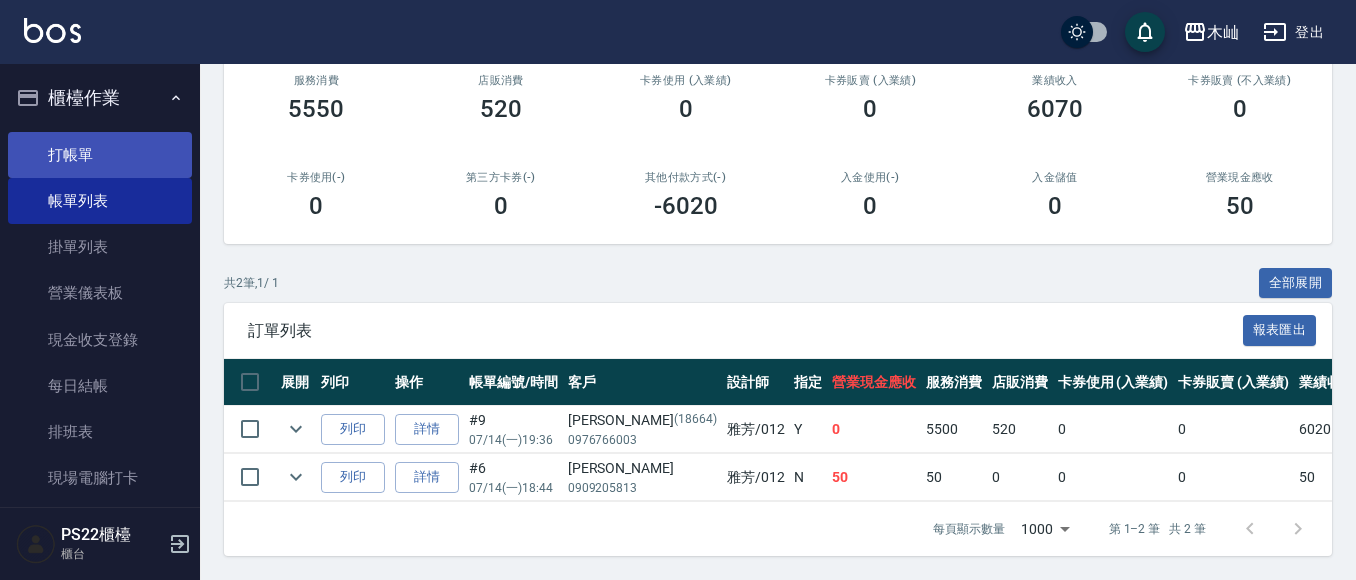 click on "打帳單" at bounding box center (100, 155) 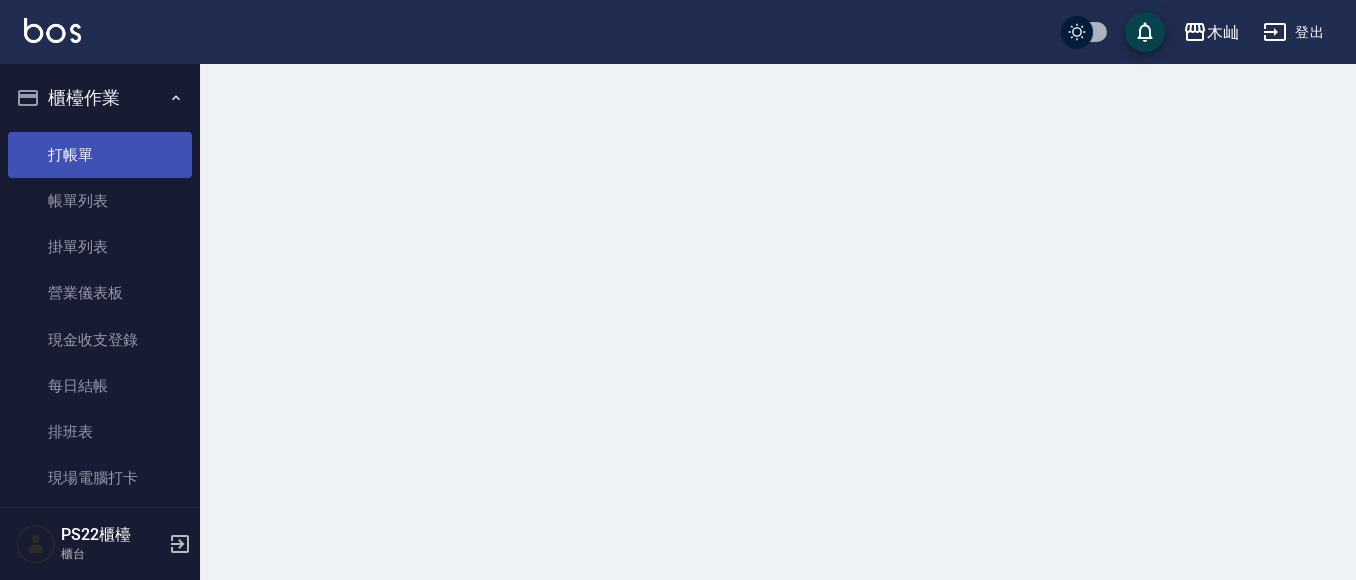 scroll, scrollTop: 0, scrollLeft: 0, axis: both 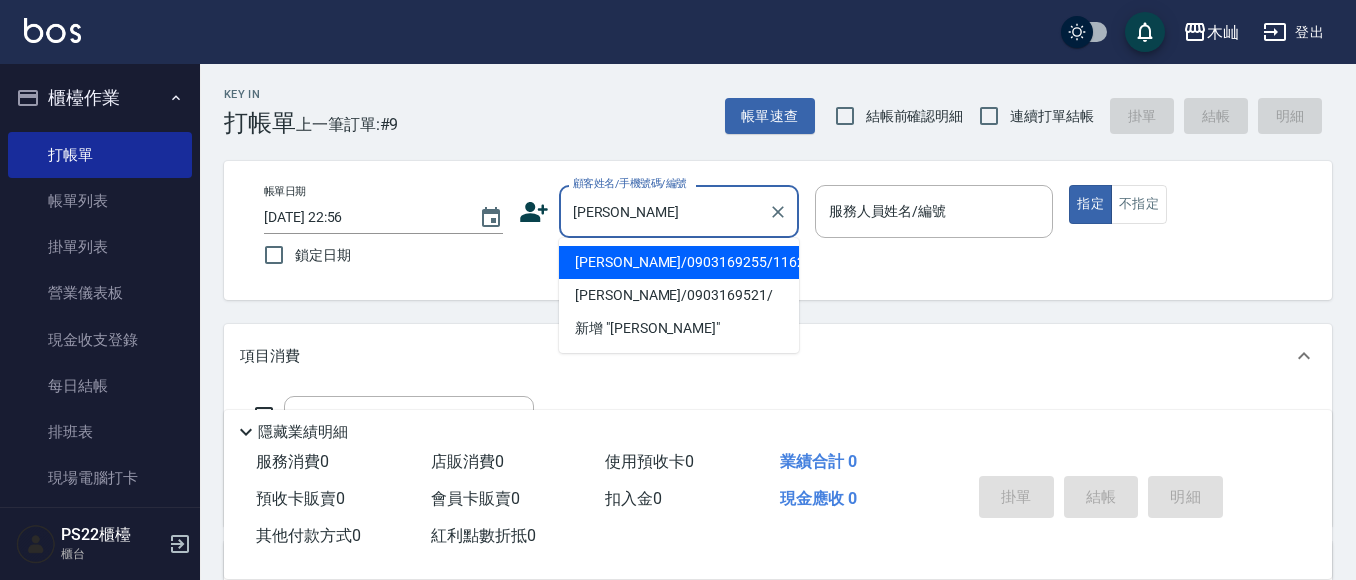 click on "[PERSON_NAME]/0903169255/11621" at bounding box center [679, 262] 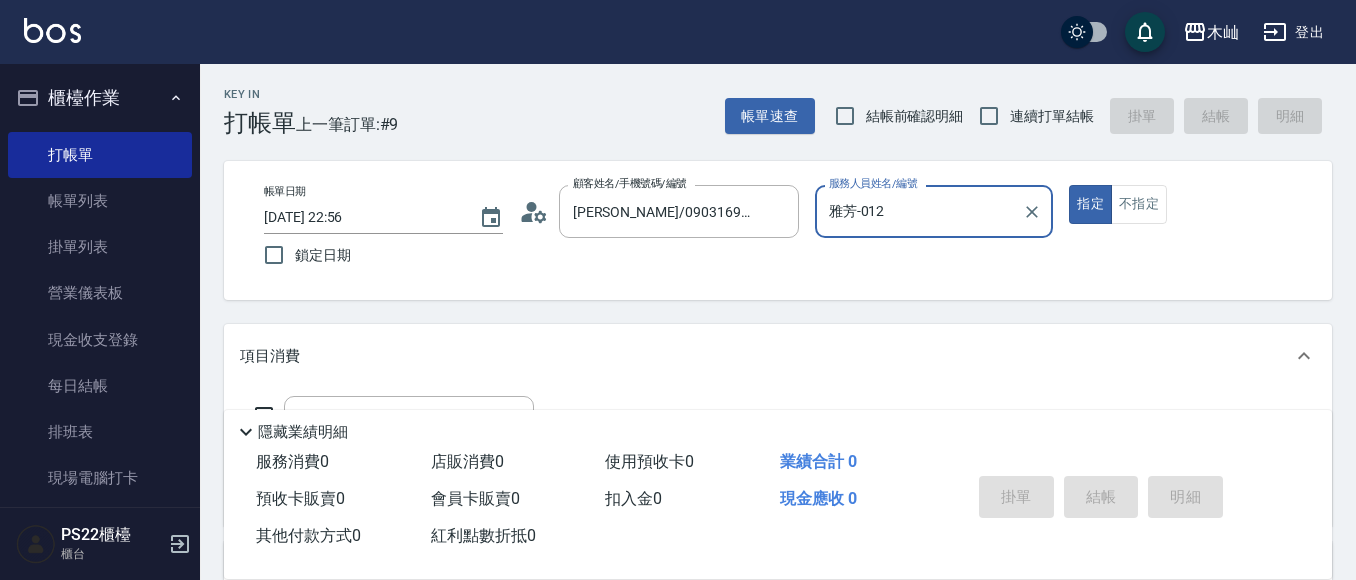 type on "雅芳-012" 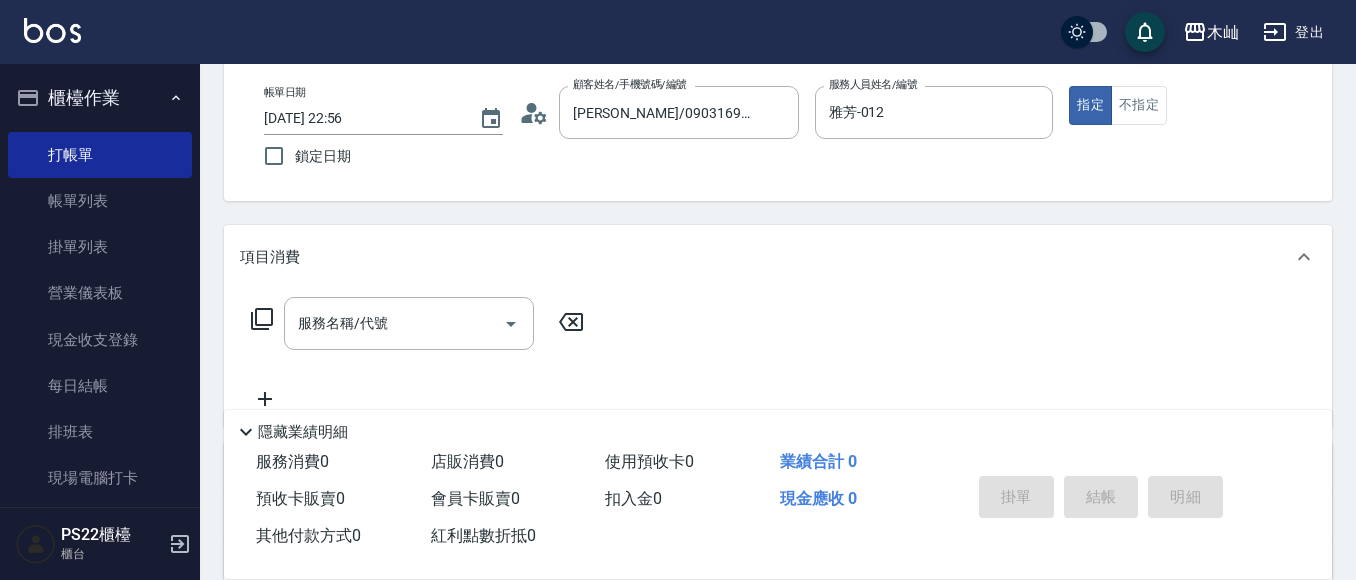 scroll, scrollTop: 100, scrollLeft: 0, axis: vertical 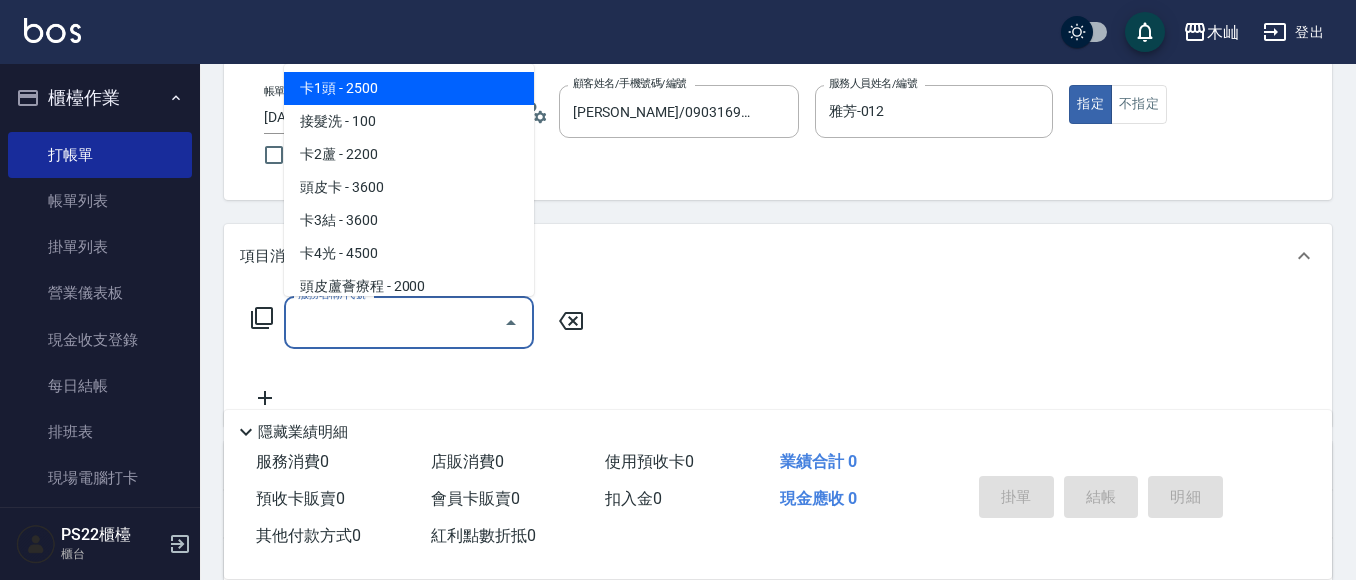 click on "服務名稱/代號" at bounding box center [394, 322] 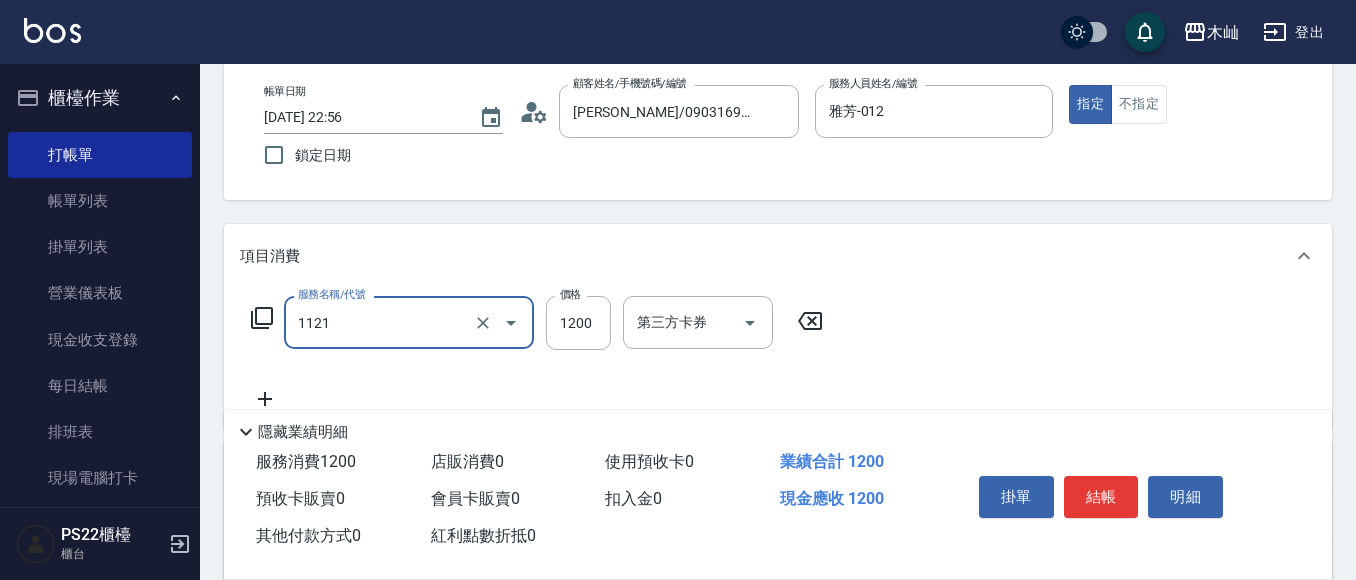 type on "頭皮卡使用(1121)" 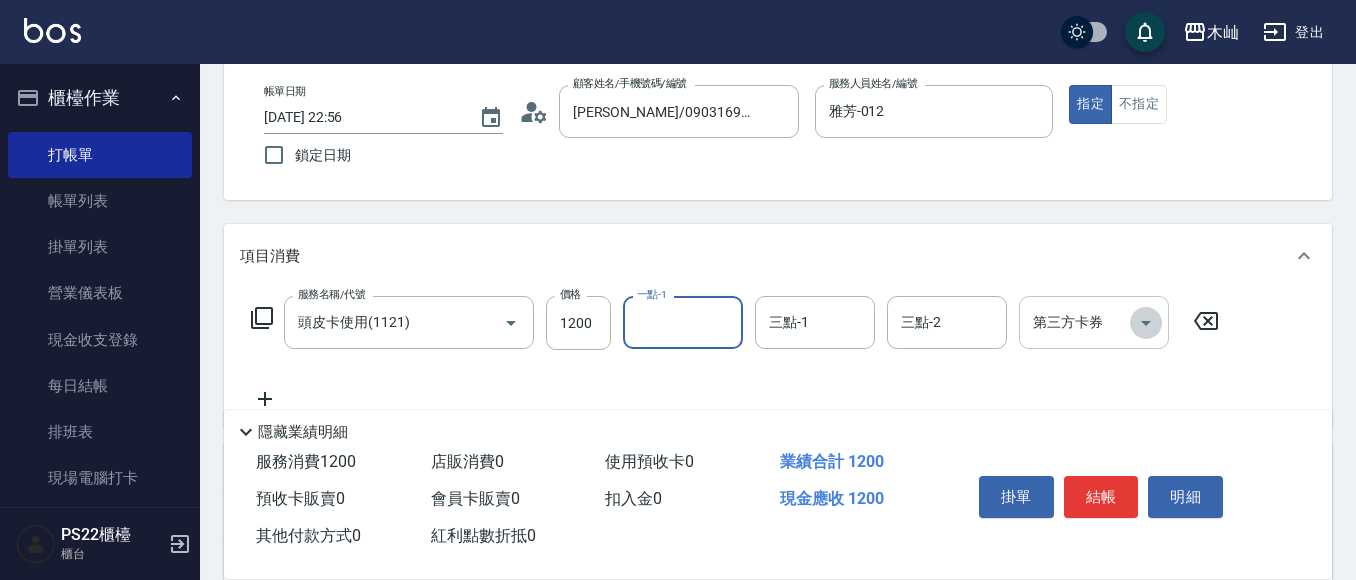 click 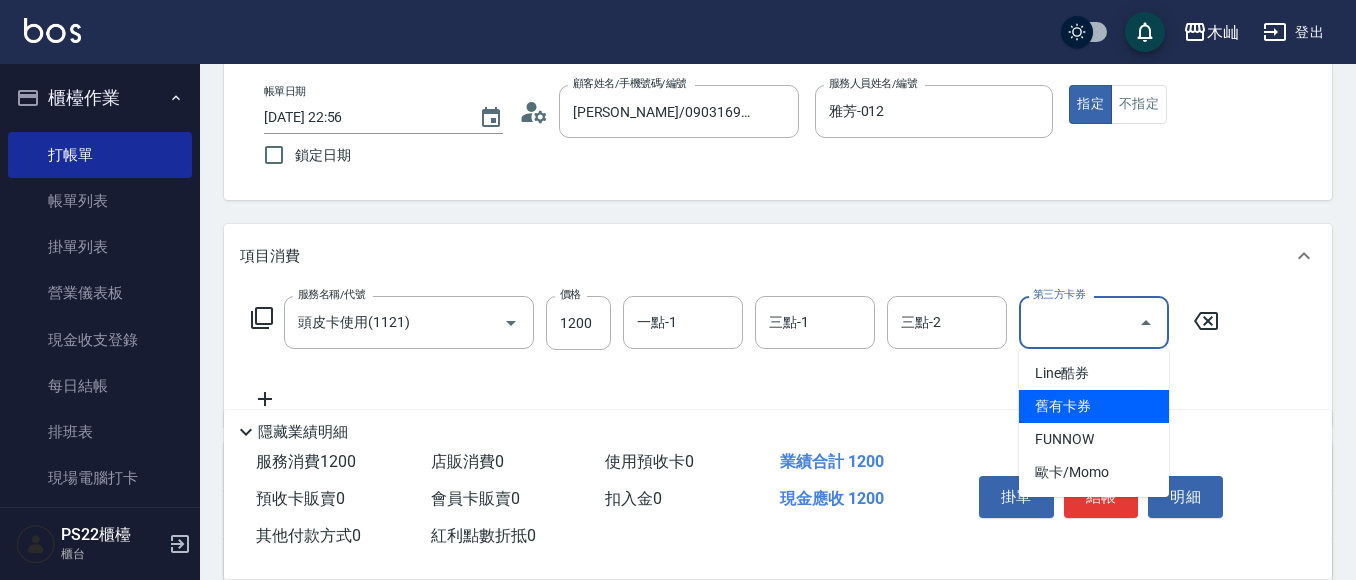 click on "舊有卡券" at bounding box center (1094, 406) 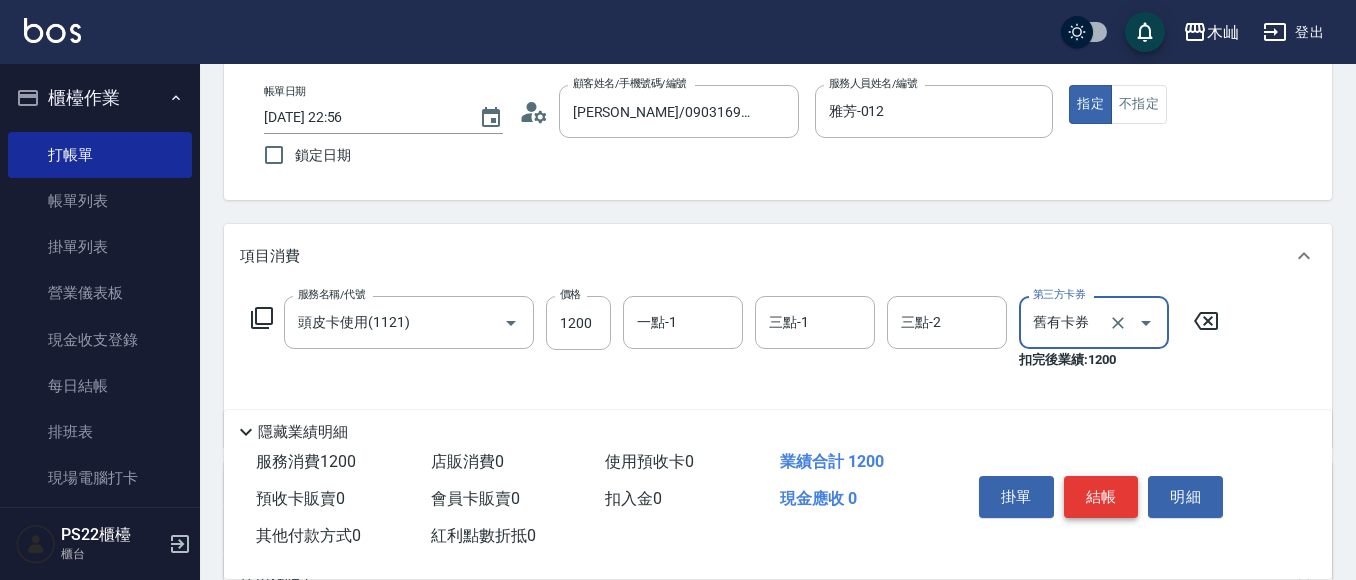 click on "結帳" at bounding box center (1101, 497) 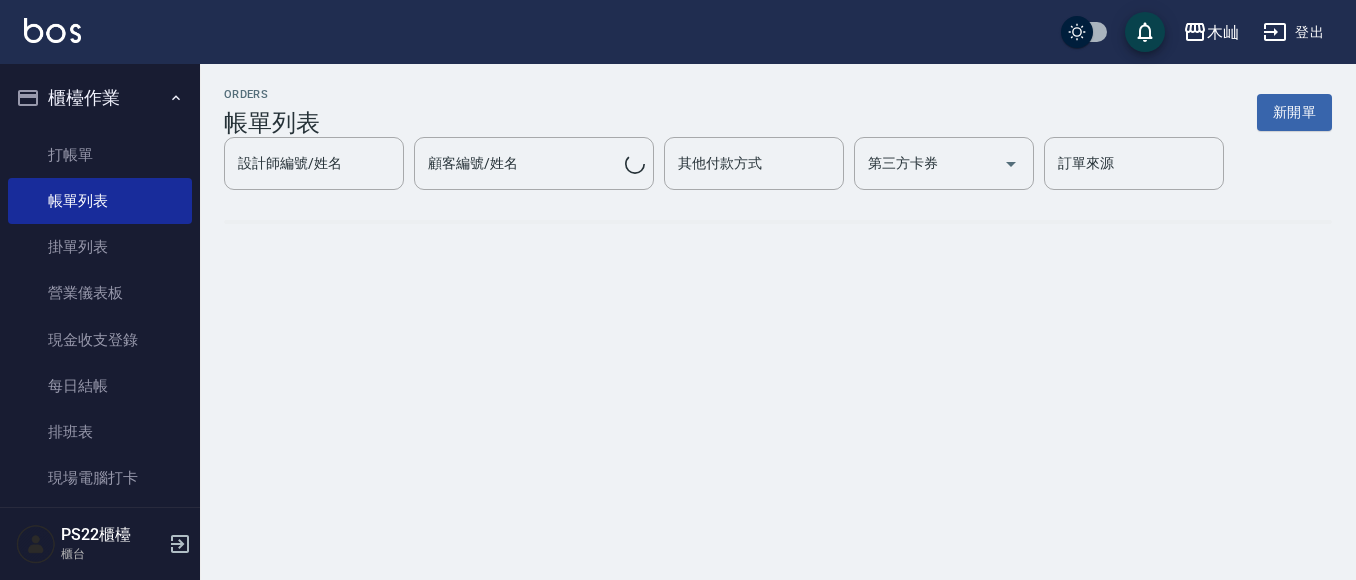 scroll, scrollTop: 0, scrollLeft: 0, axis: both 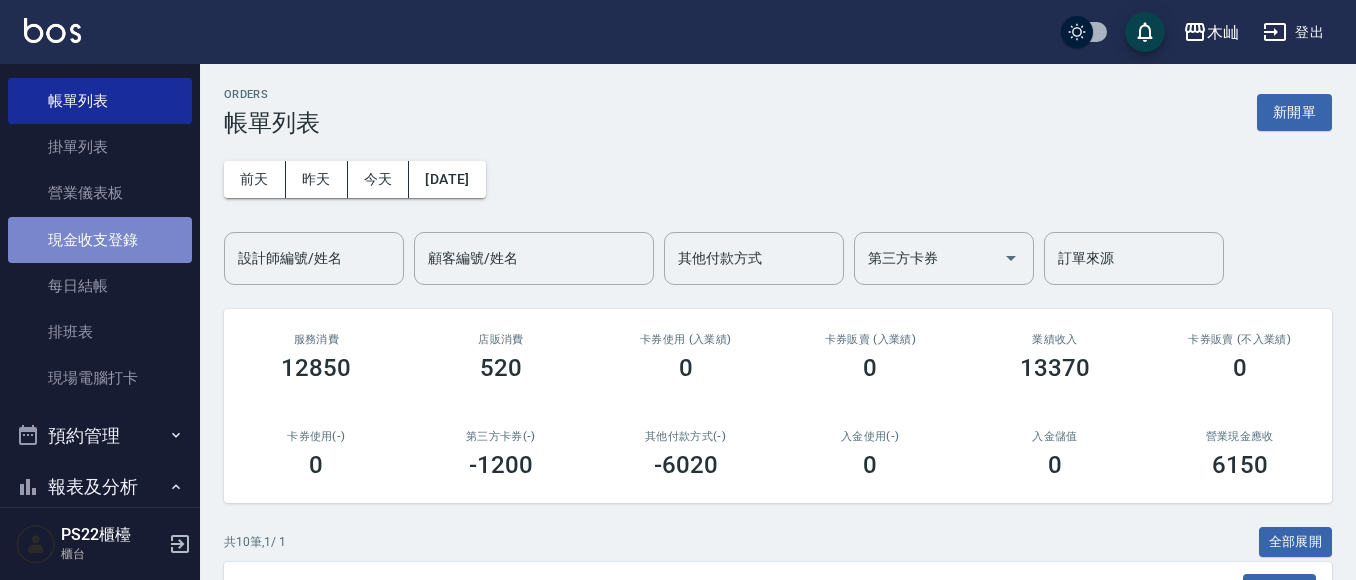 click on "現金收支登錄" at bounding box center (100, 240) 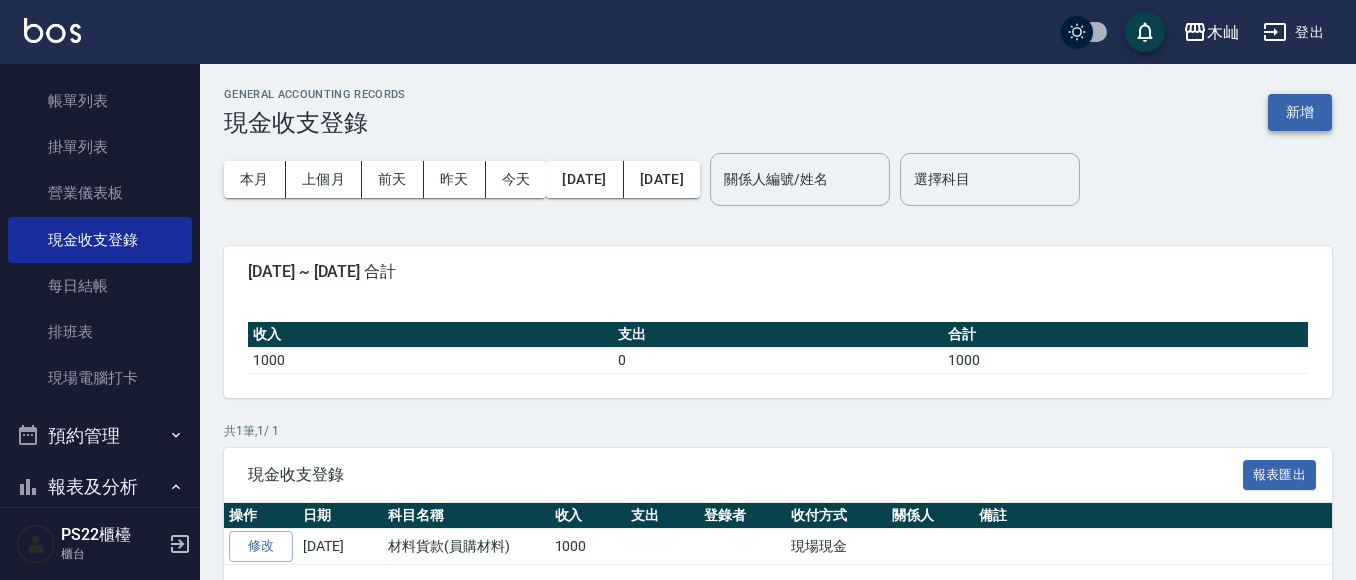 click on "新增" at bounding box center (1300, 112) 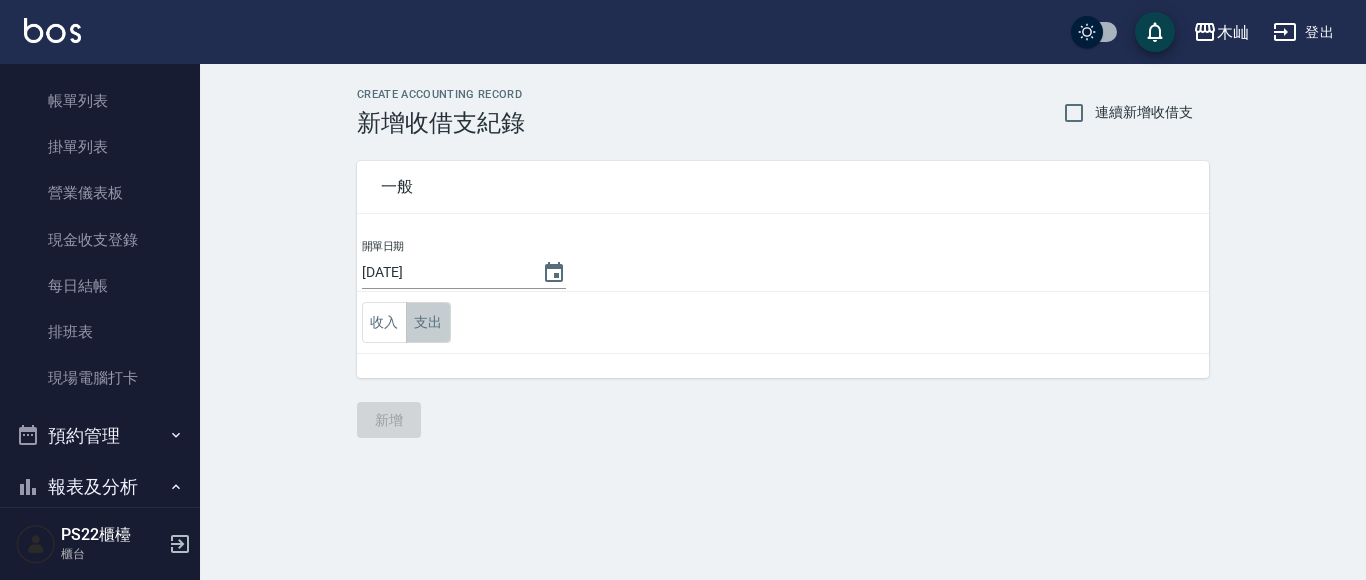 click on "支出" at bounding box center [428, 322] 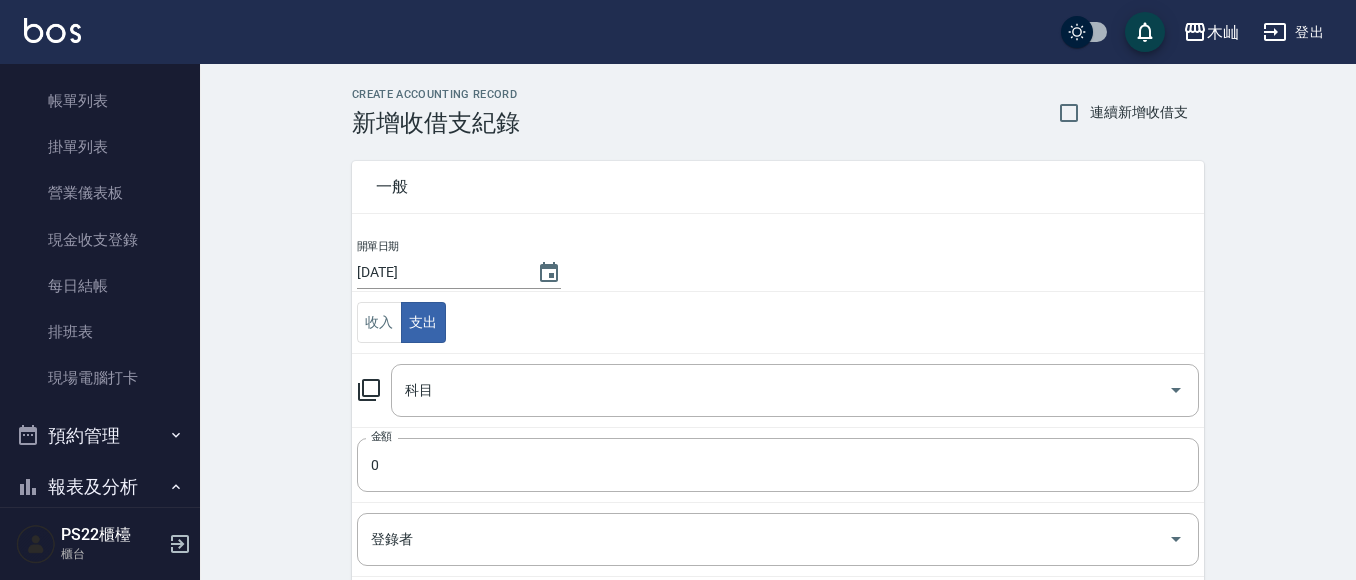 click 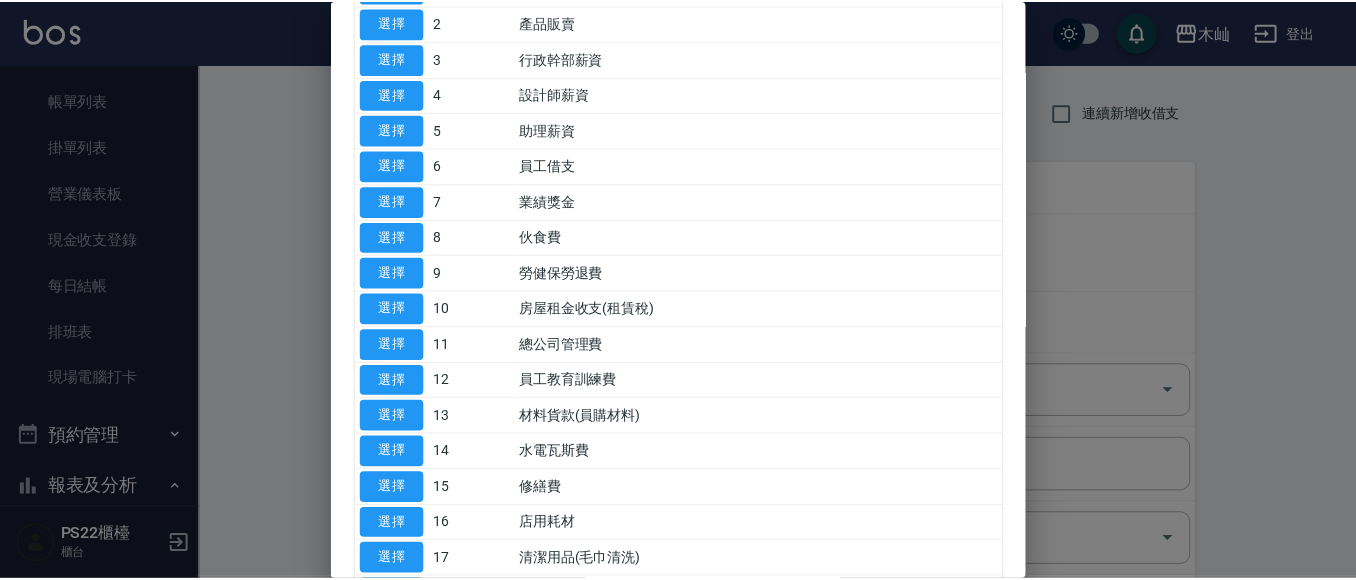 scroll, scrollTop: 200, scrollLeft: 0, axis: vertical 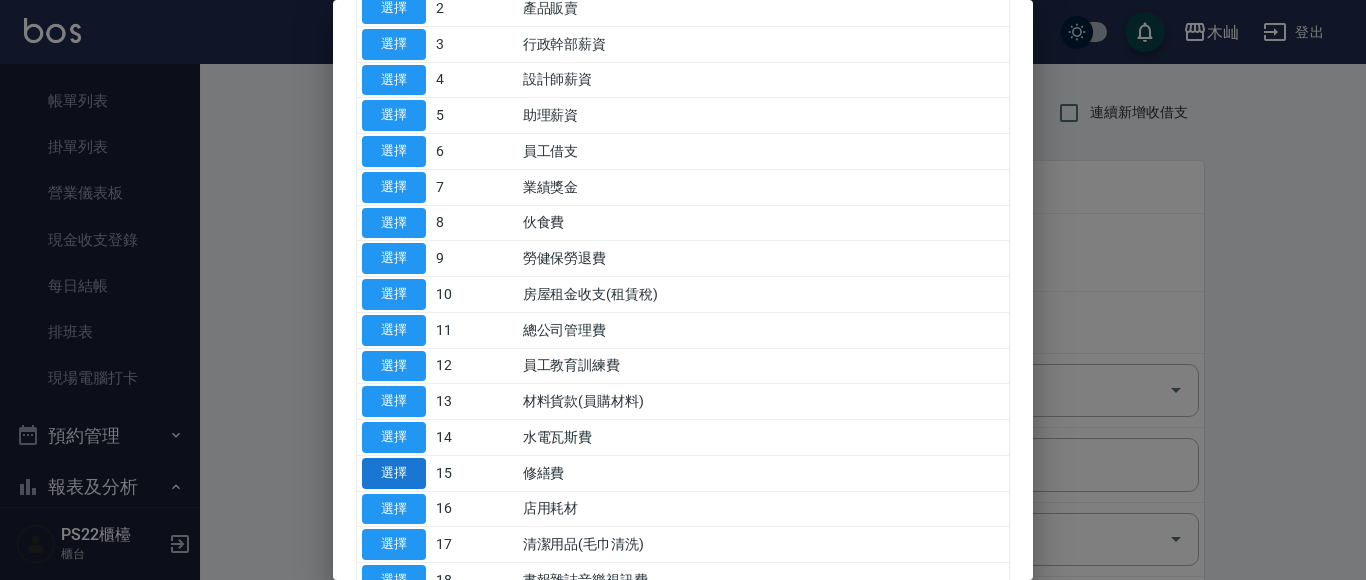 click on "選擇" at bounding box center (394, 473) 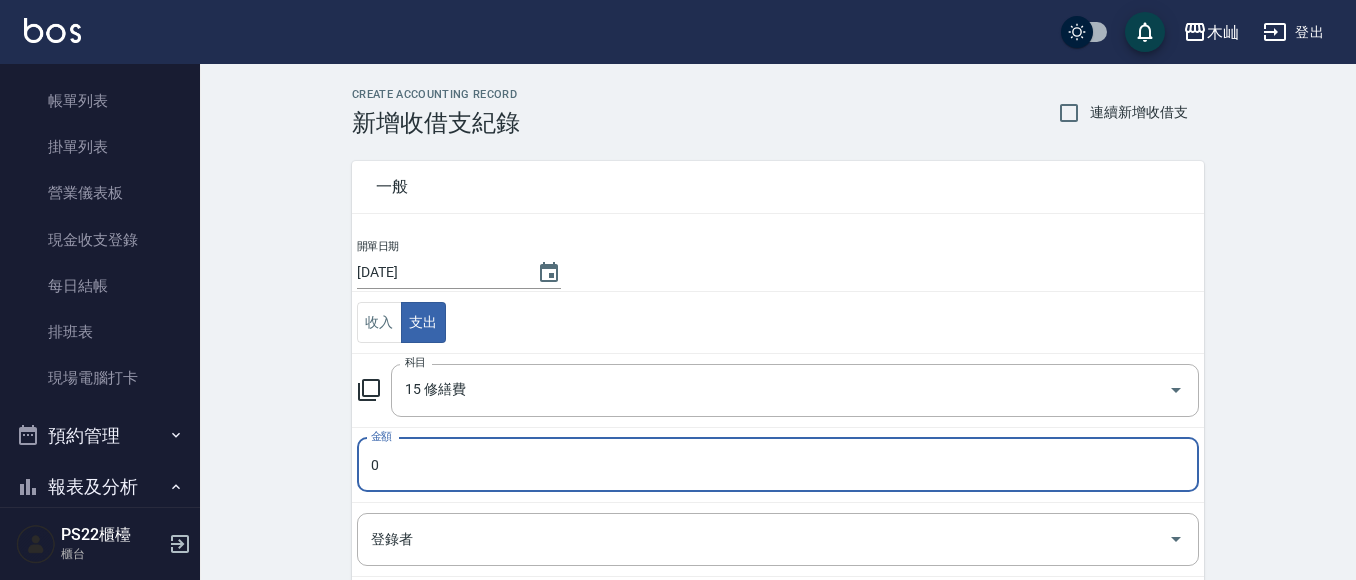 click on "0" at bounding box center [778, 465] 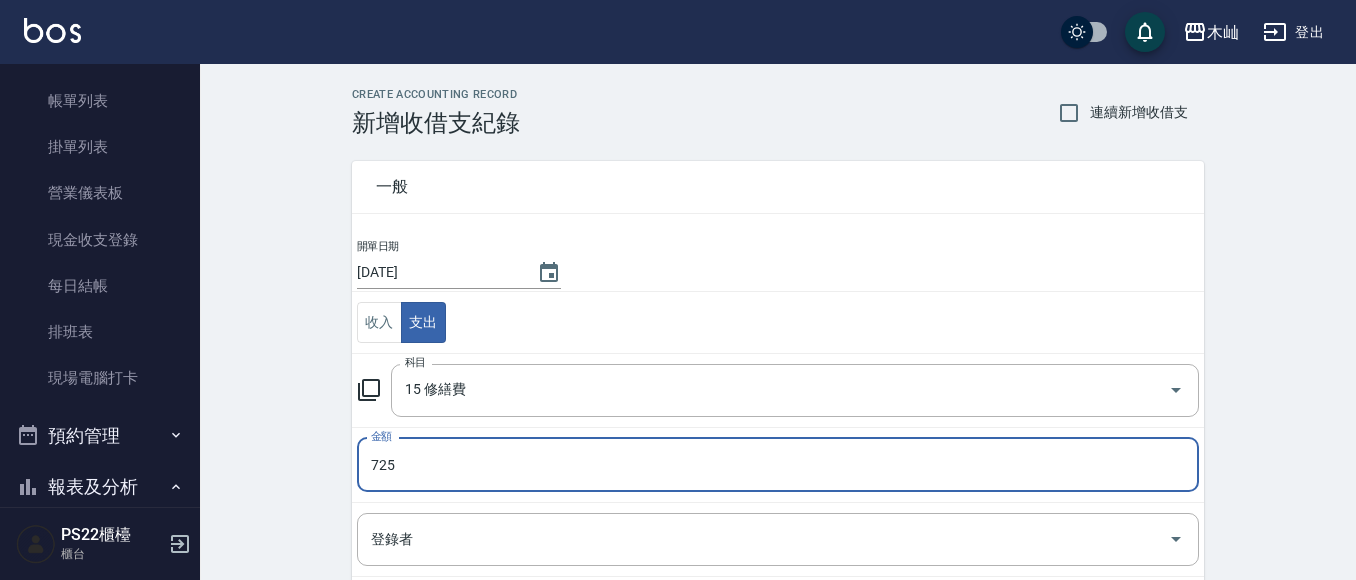 type on "725" 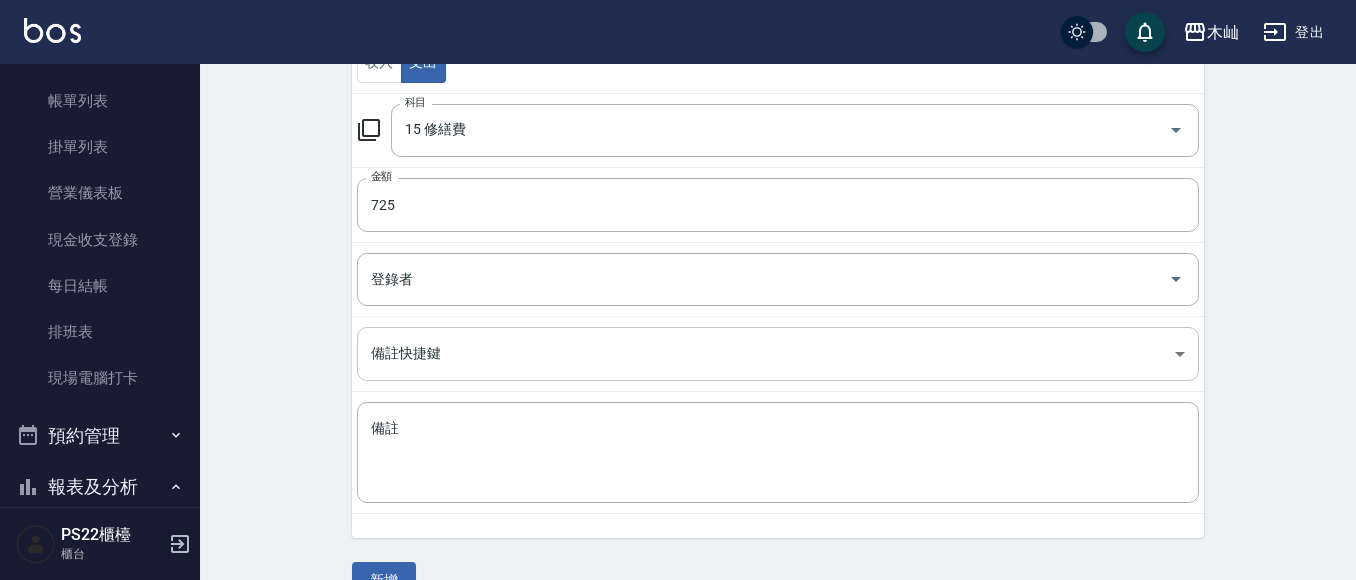 scroll, scrollTop: 300, scrollLeft: 0, axis: vertical 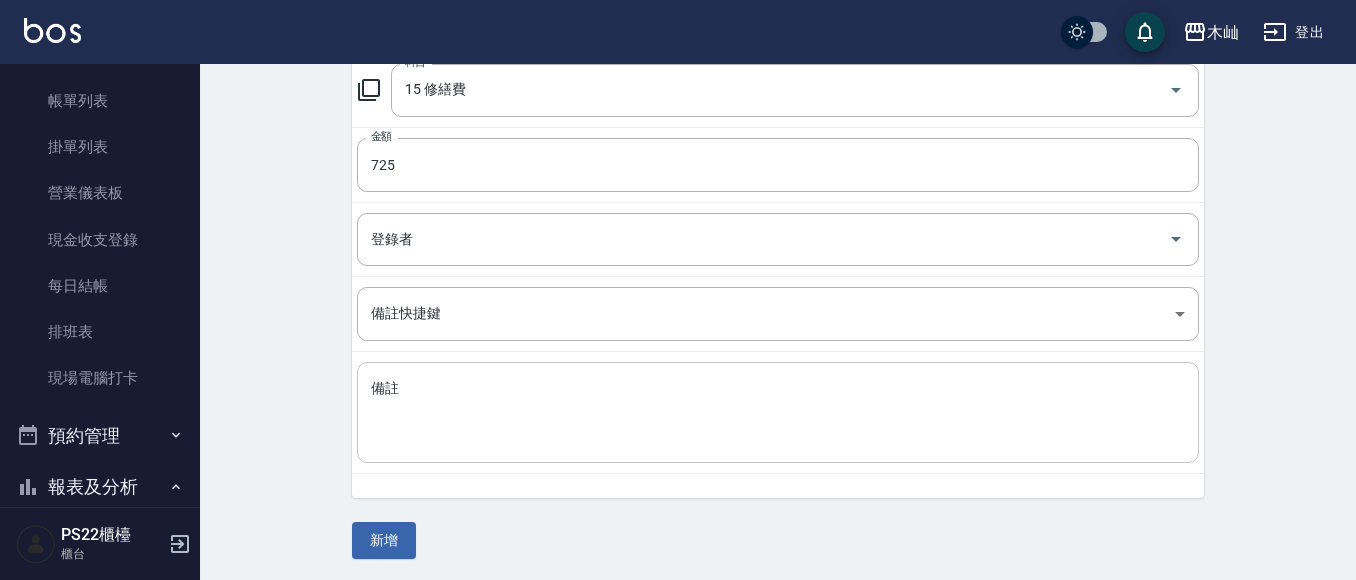 click on "備註" at bounding box center (778, 413) 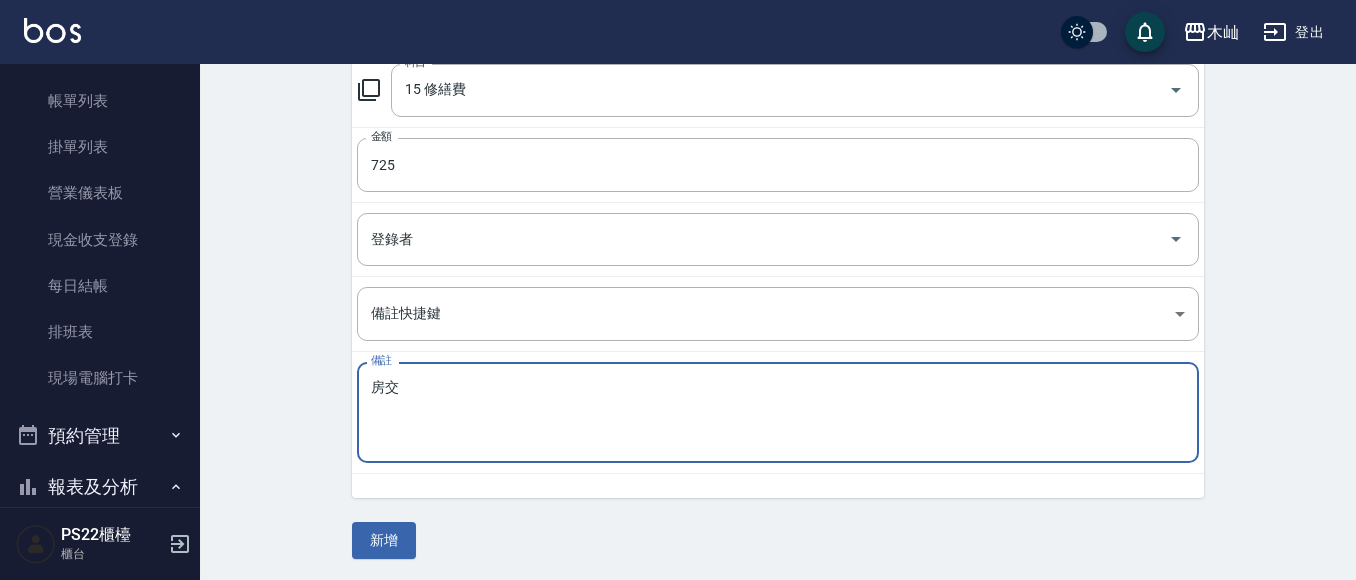 type on "防" 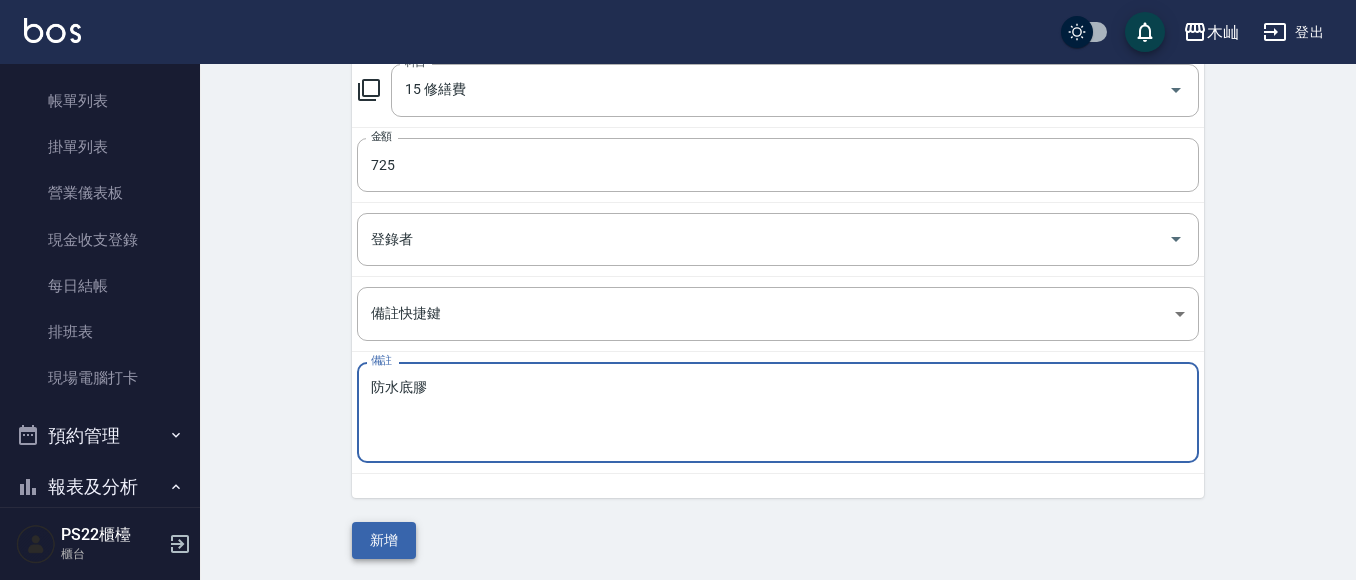 type on "防水底膠" 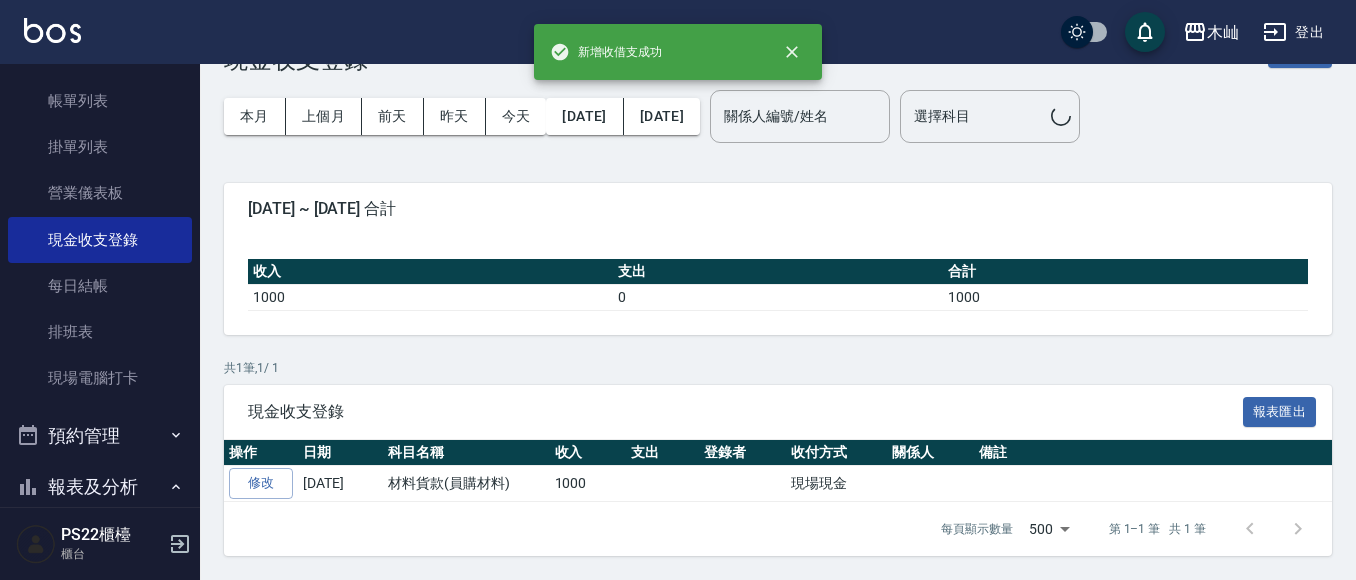 scroll, scrollTop: 0, scrollLeft: 0, axis: both 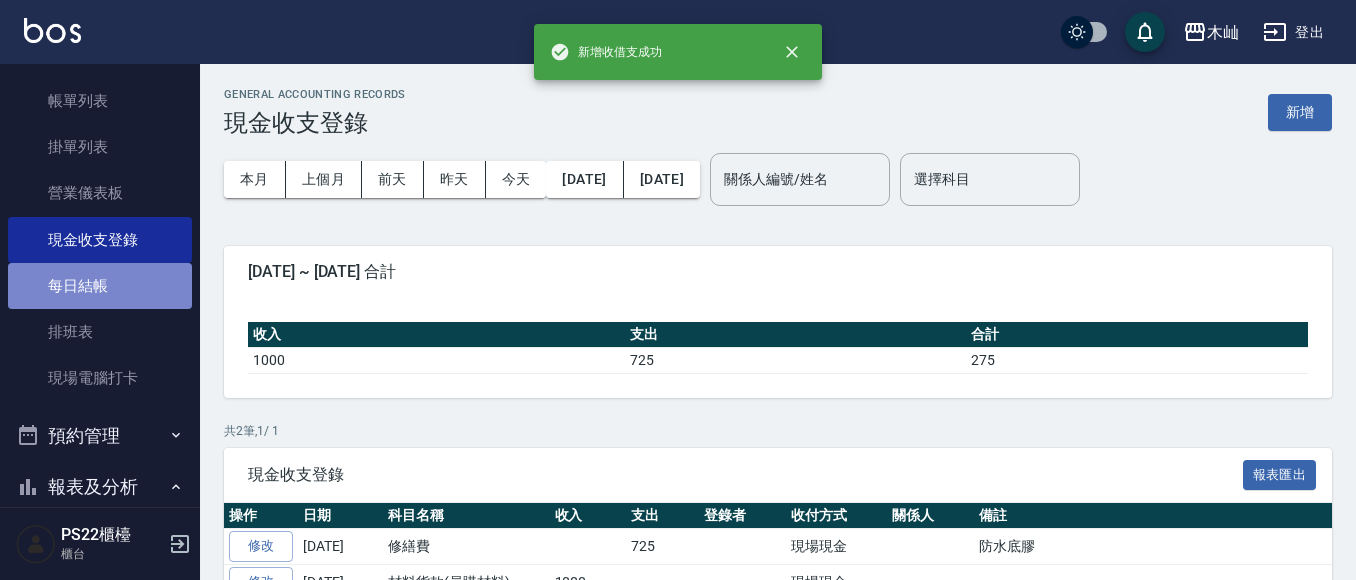 click on "每日結帳" at bounding box center [100, 286] 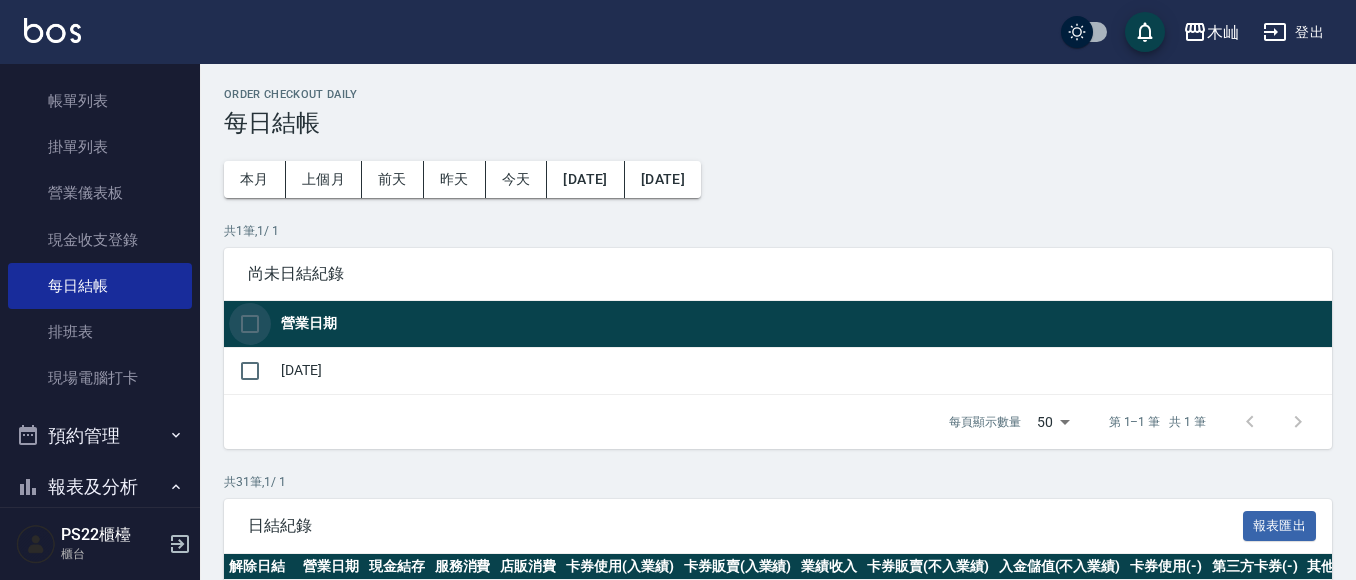 click at bounding box center [250, 324] 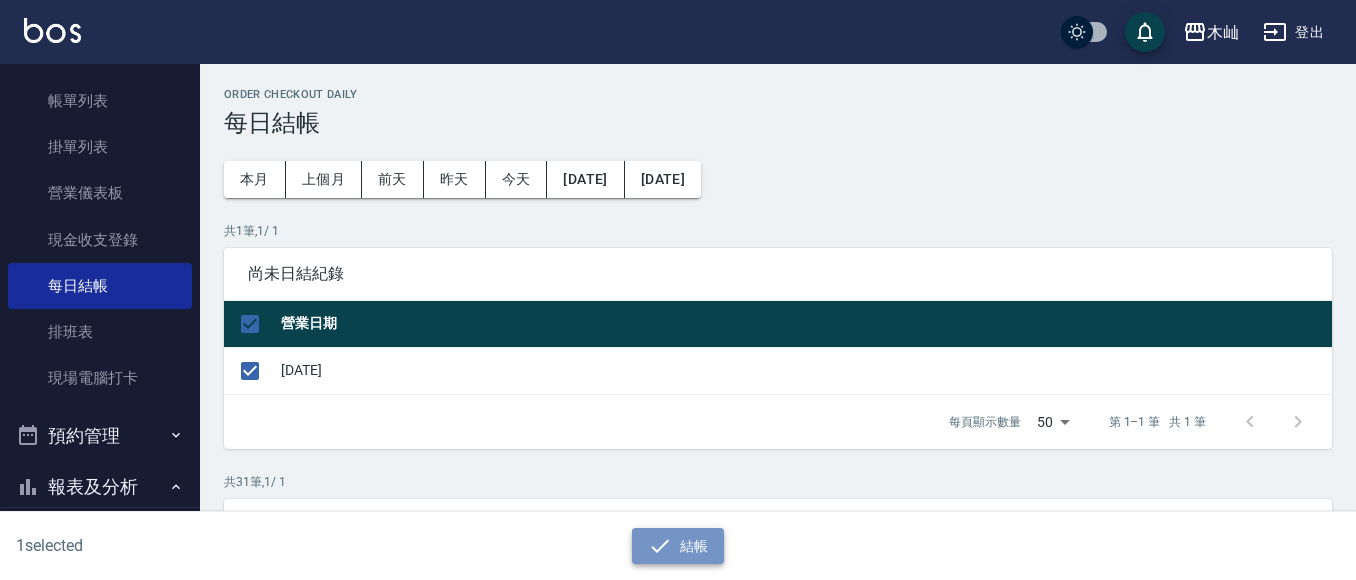 click on "結帳" at bounding box center [678, 546] 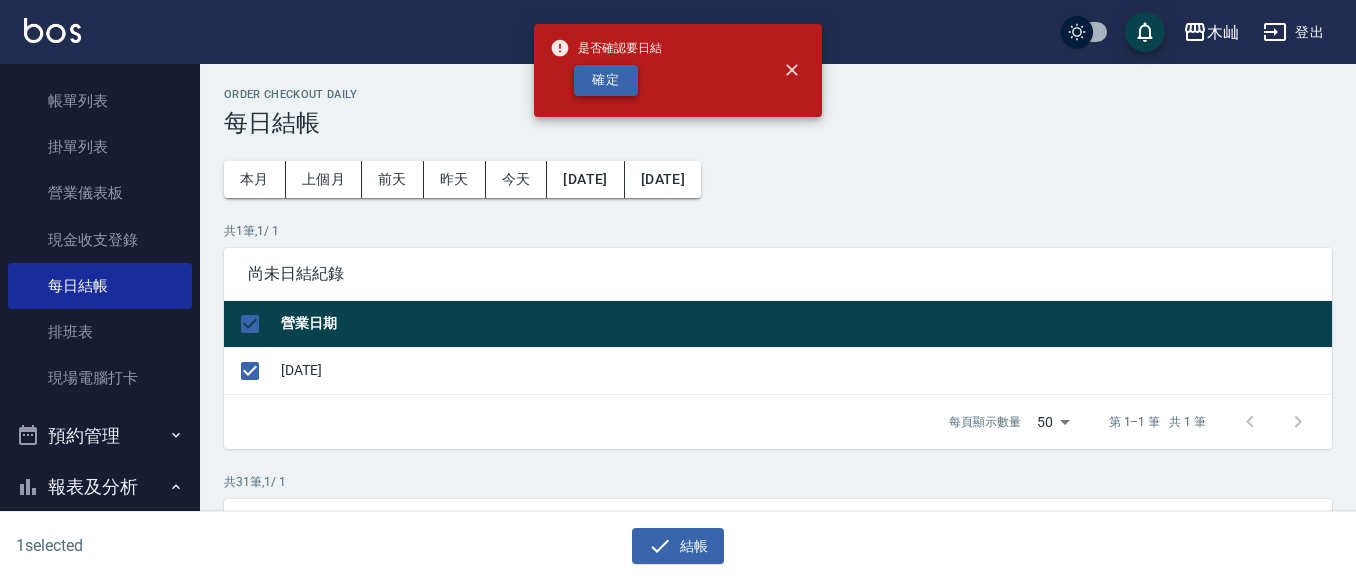 click on "確定" at bounding box center [606, 80] 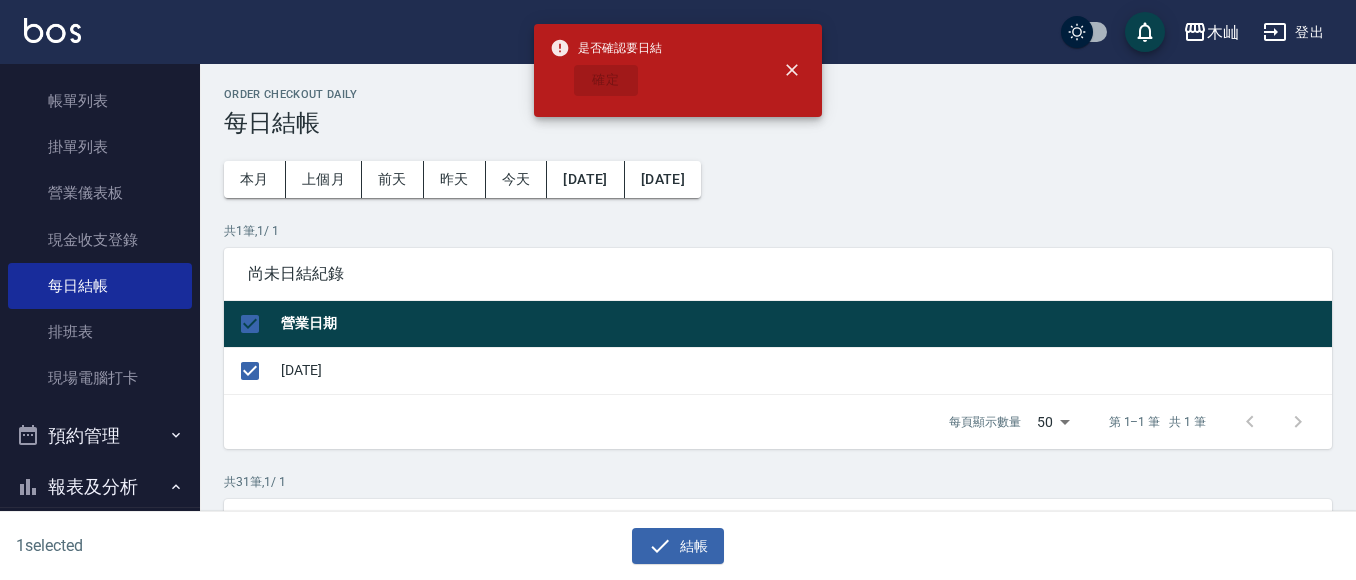 checkbox on "false" 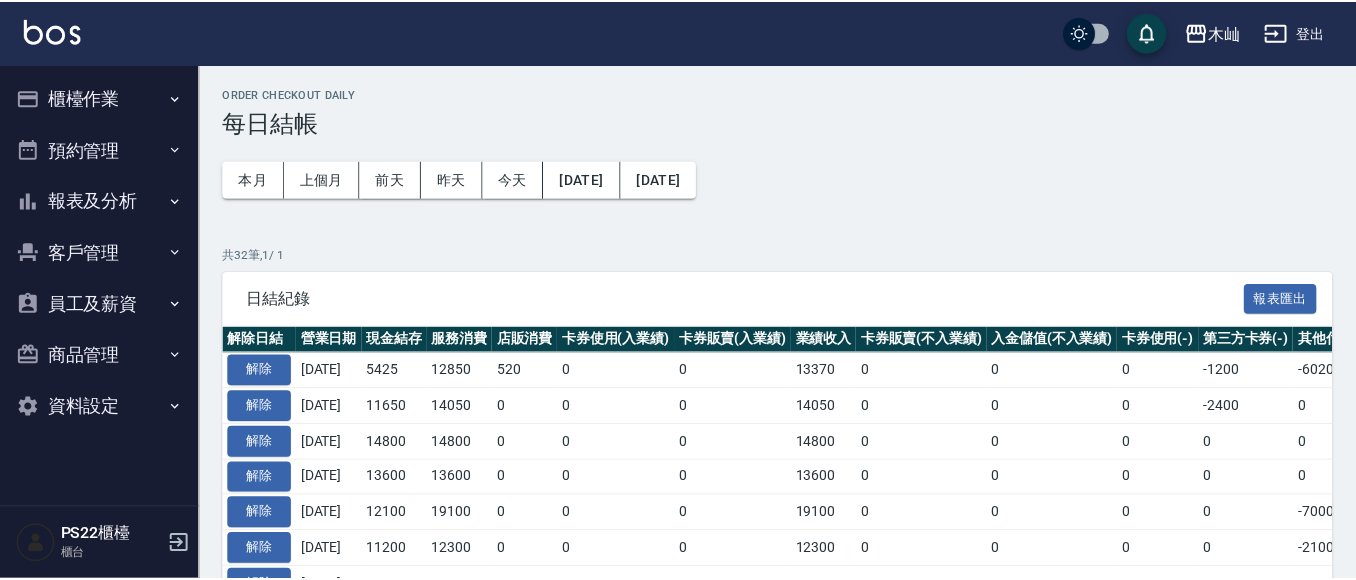 scroll, scrollTop: 0, scrollLeft: 0, axis: both 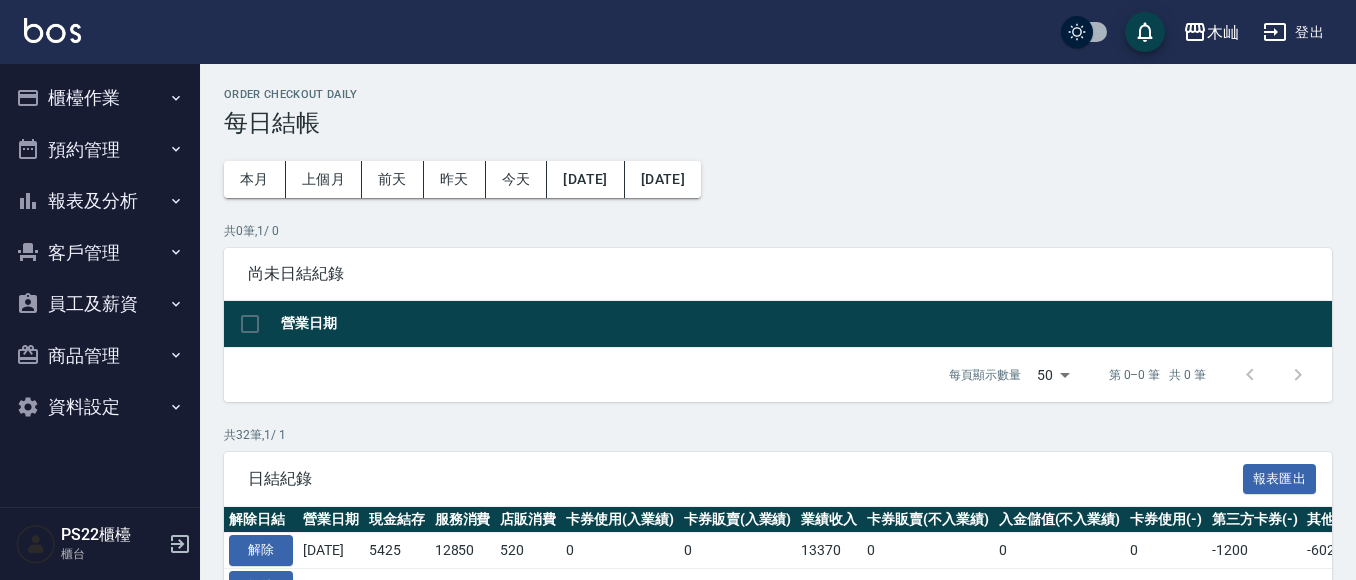 click 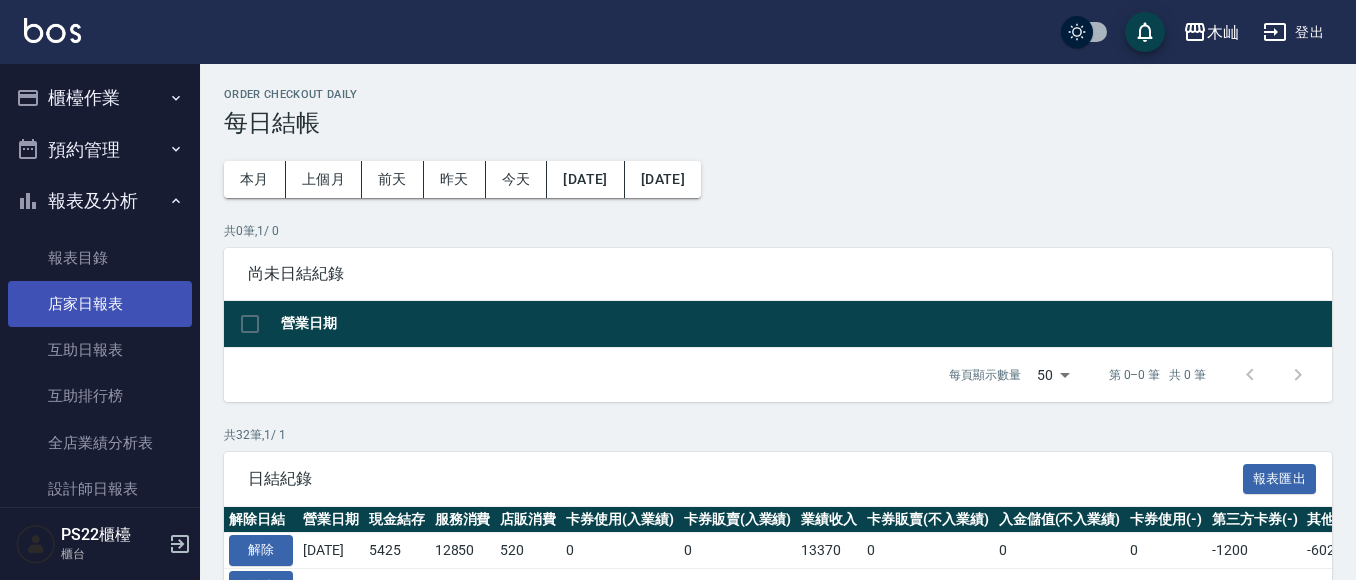 click on "店家日報表" at bounding box center [100, 304] 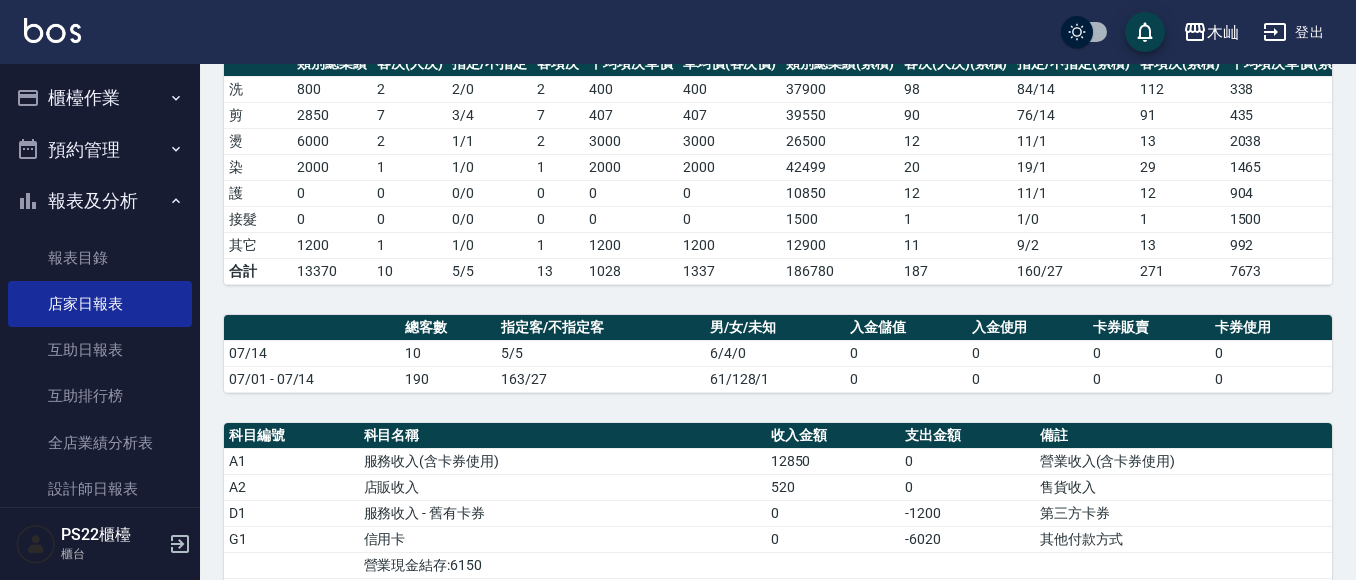 scroll, scrollTop: 400, scrollLeft: 0, axis: vertical 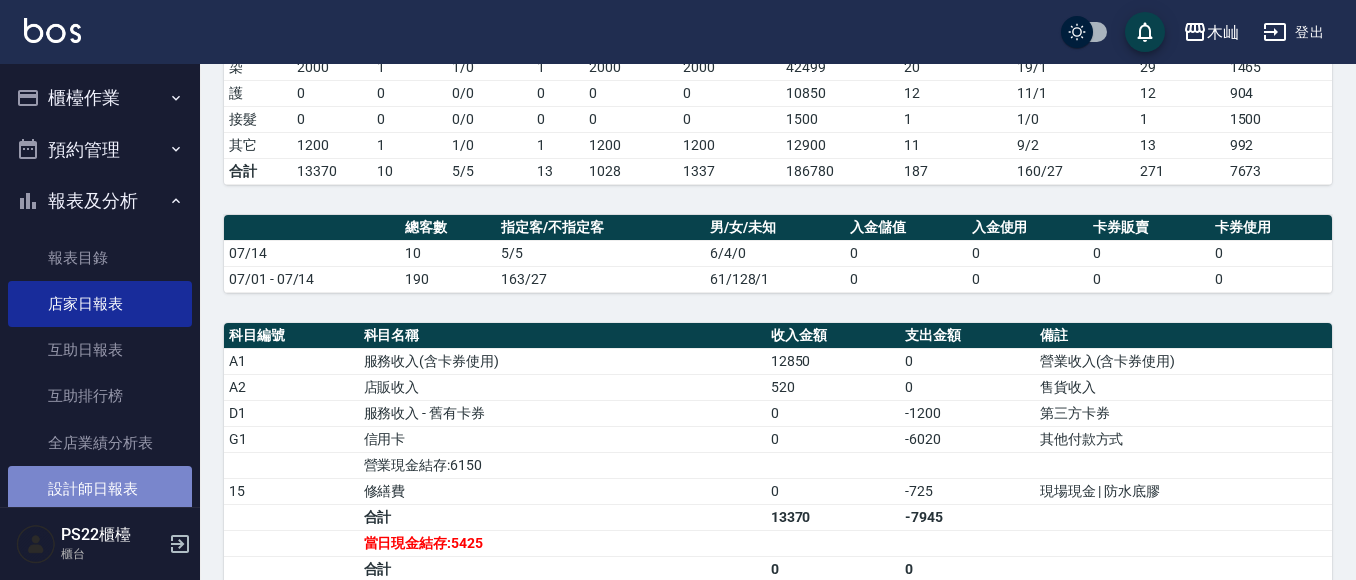 click on "設計師日報表" at bounding box center (100, 489) 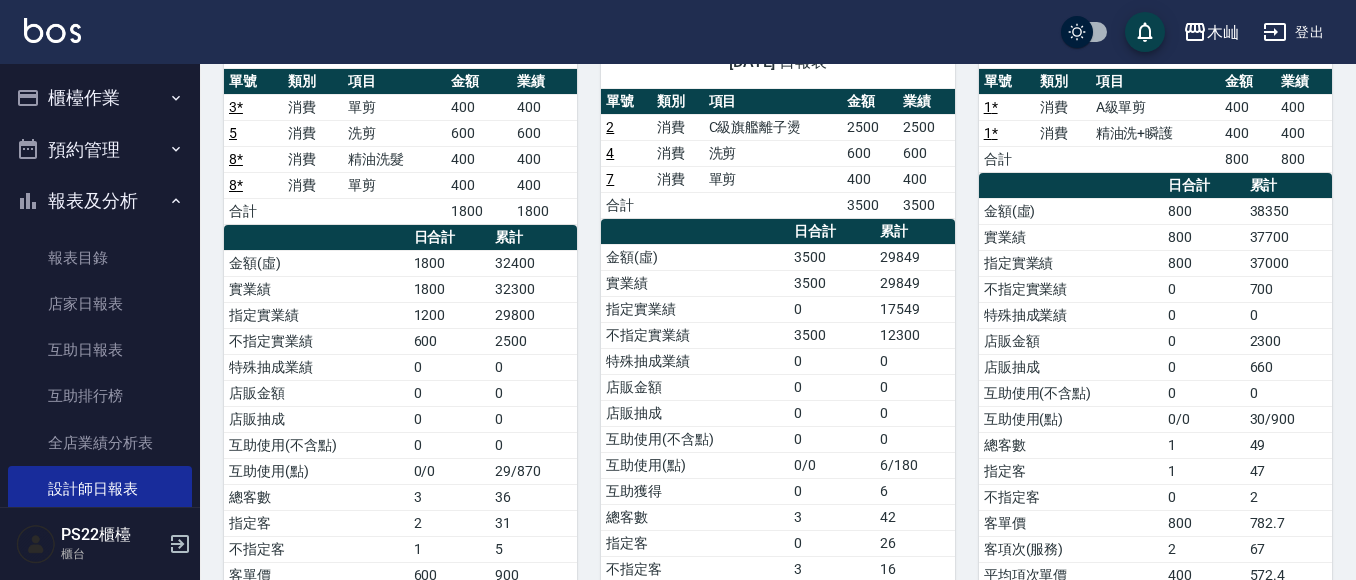 scroll, scrollTop: 200, scrollLeft: 0, axis: vertical 